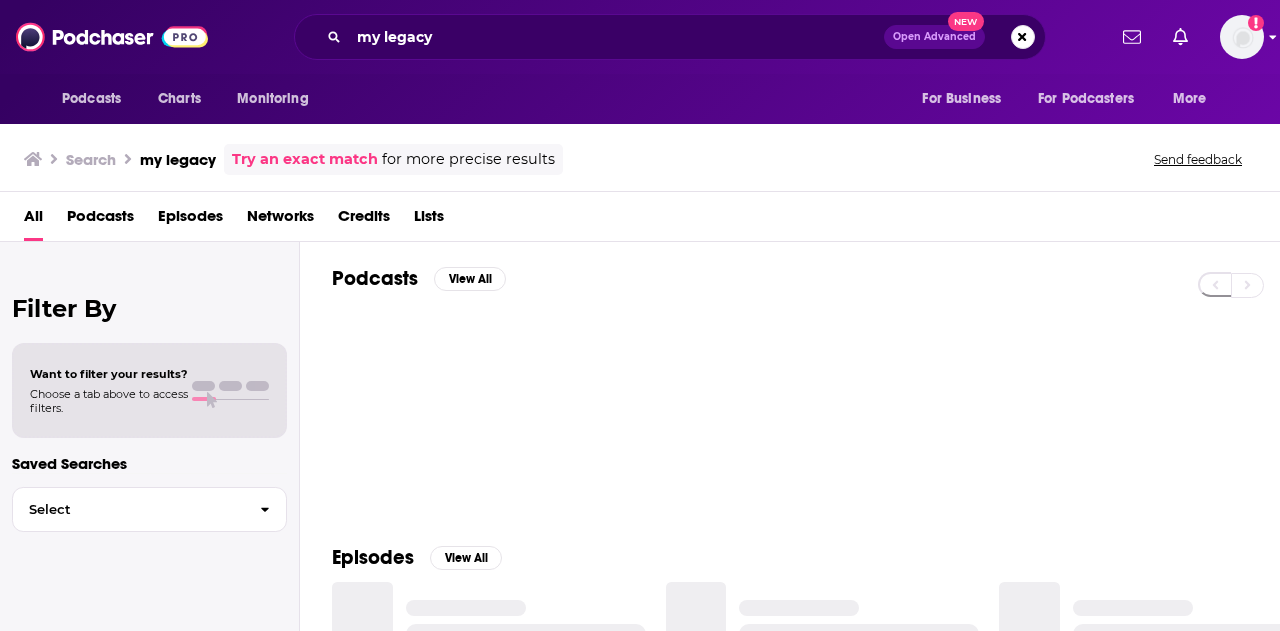 scroll, scrollTop: 0, scrollLeft: 0, axis: both 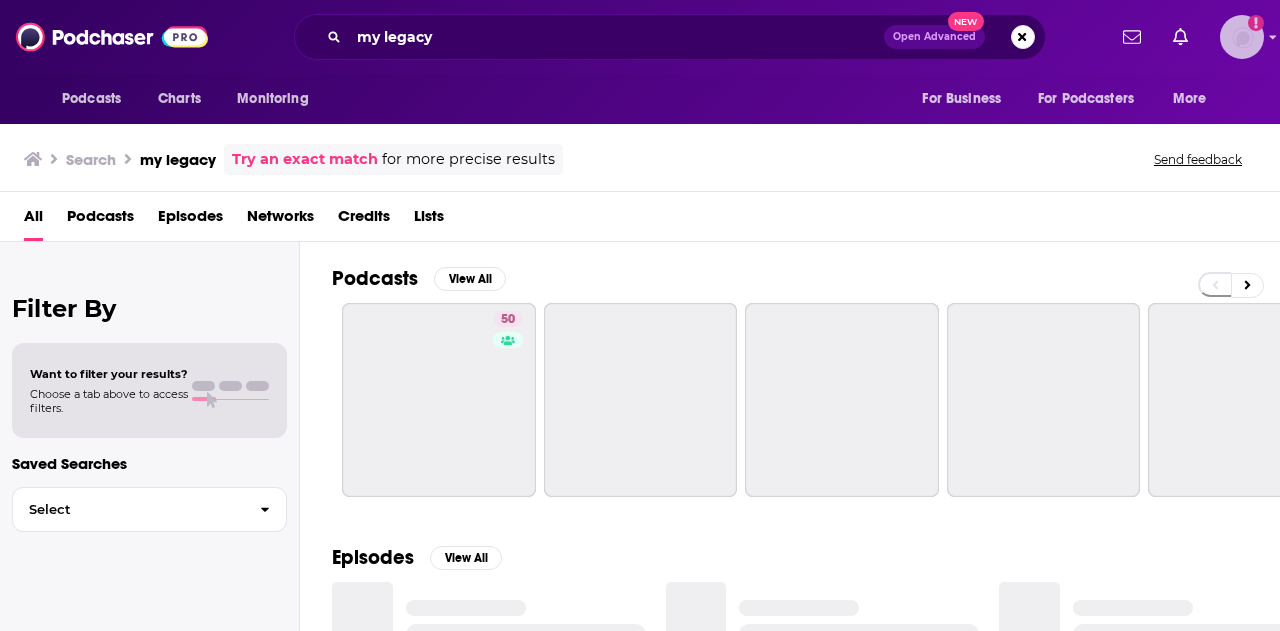 click at bounding box center (1242, 37) 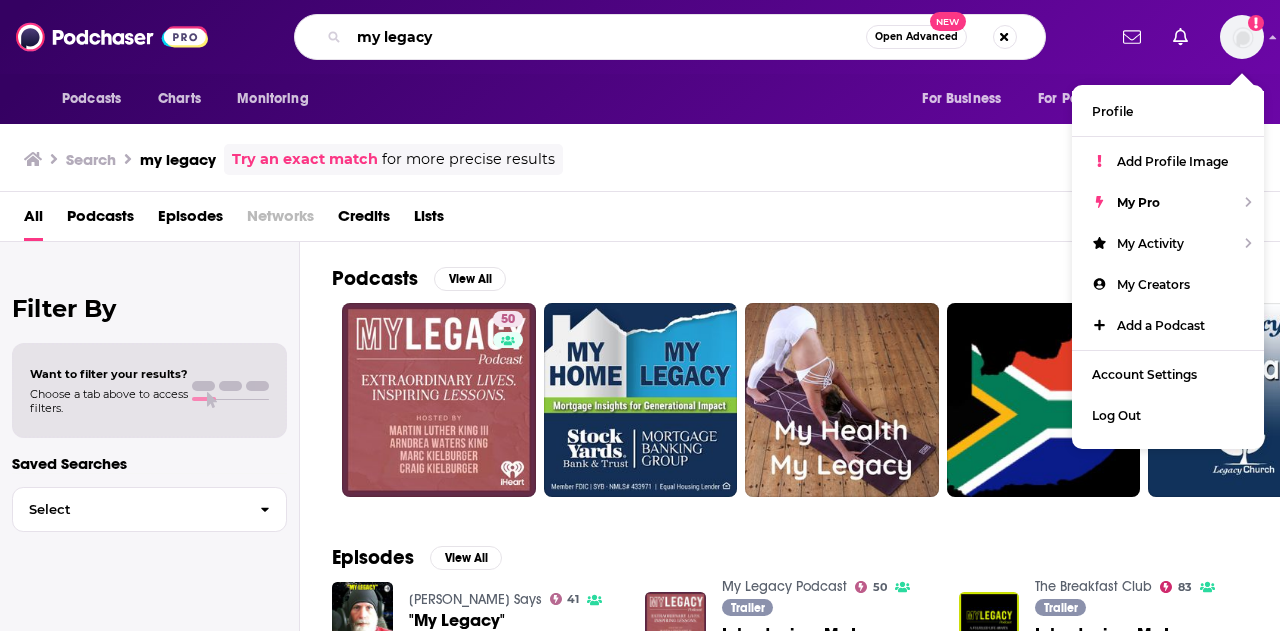 click on "my legacy" at bounding box center (607, 37) 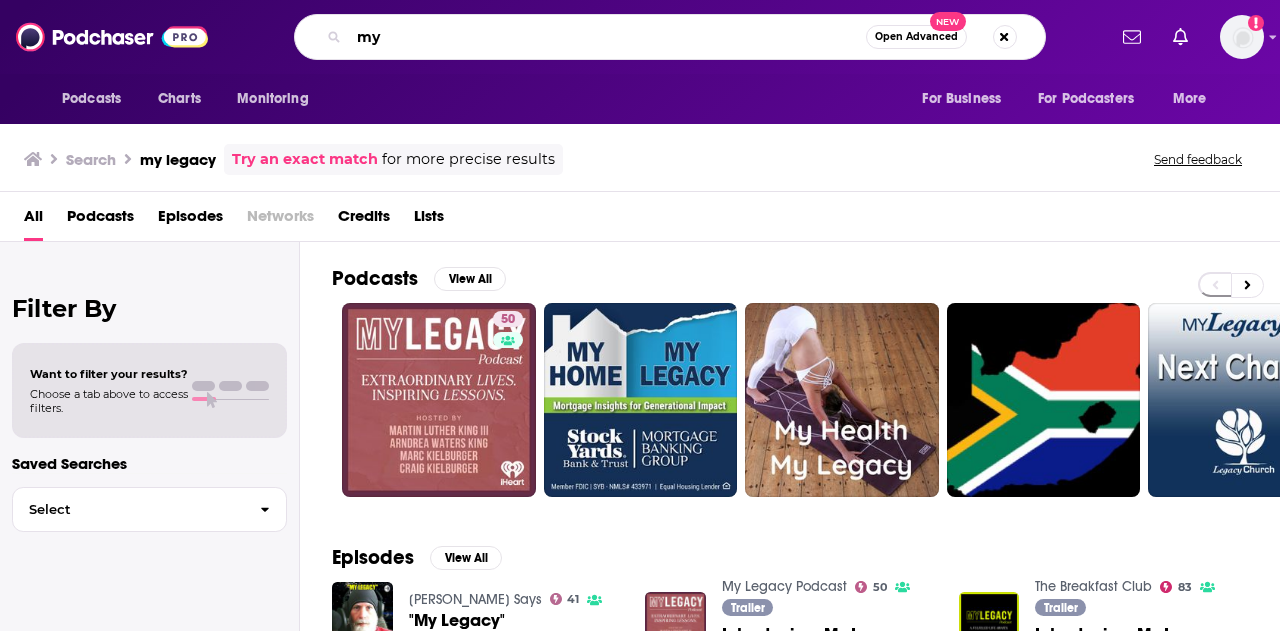 type on "m" 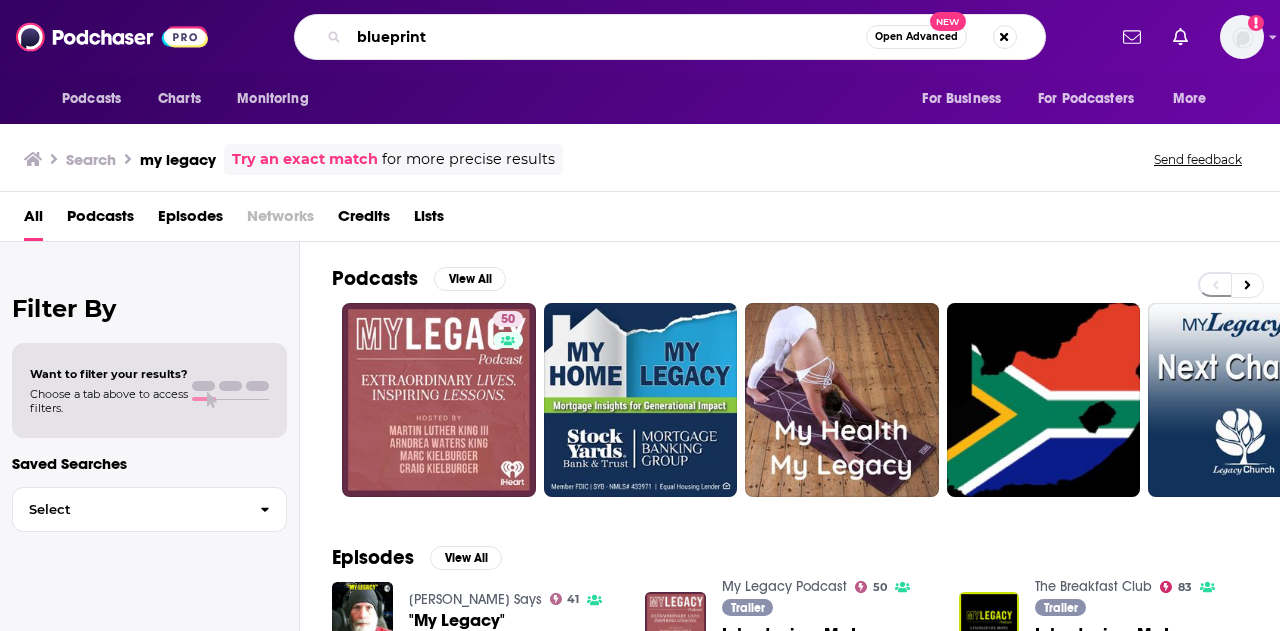 type on "blueprint" 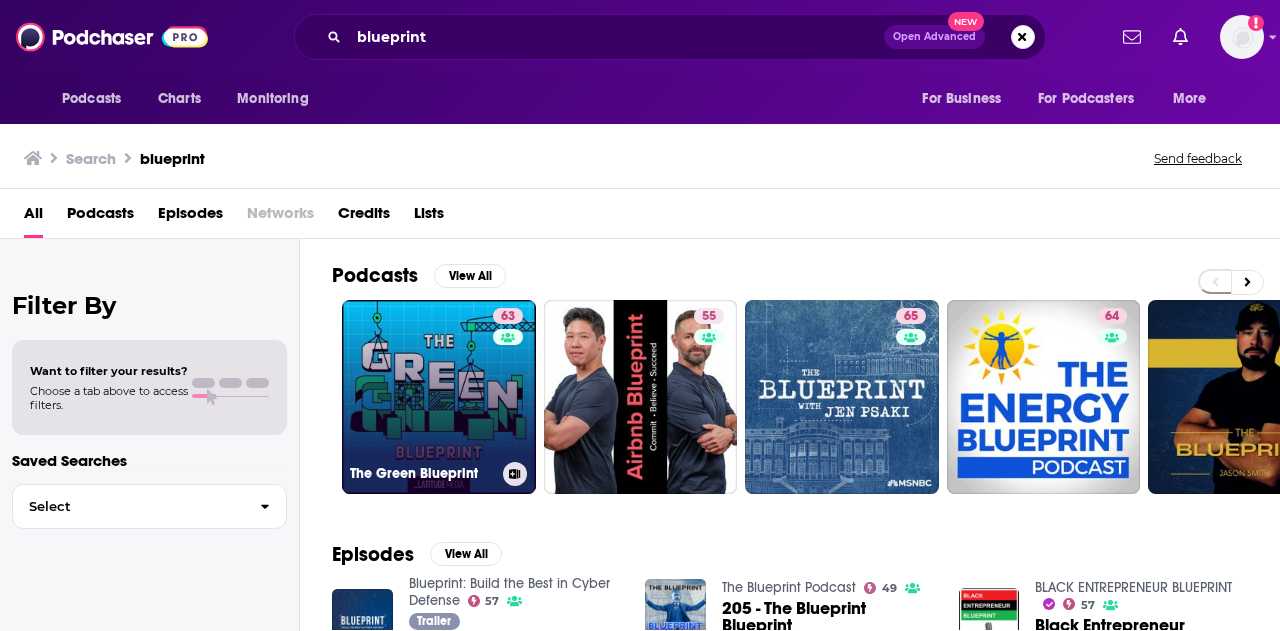 click on "63 The Green Blueprint" at bounding box center (439, 397) 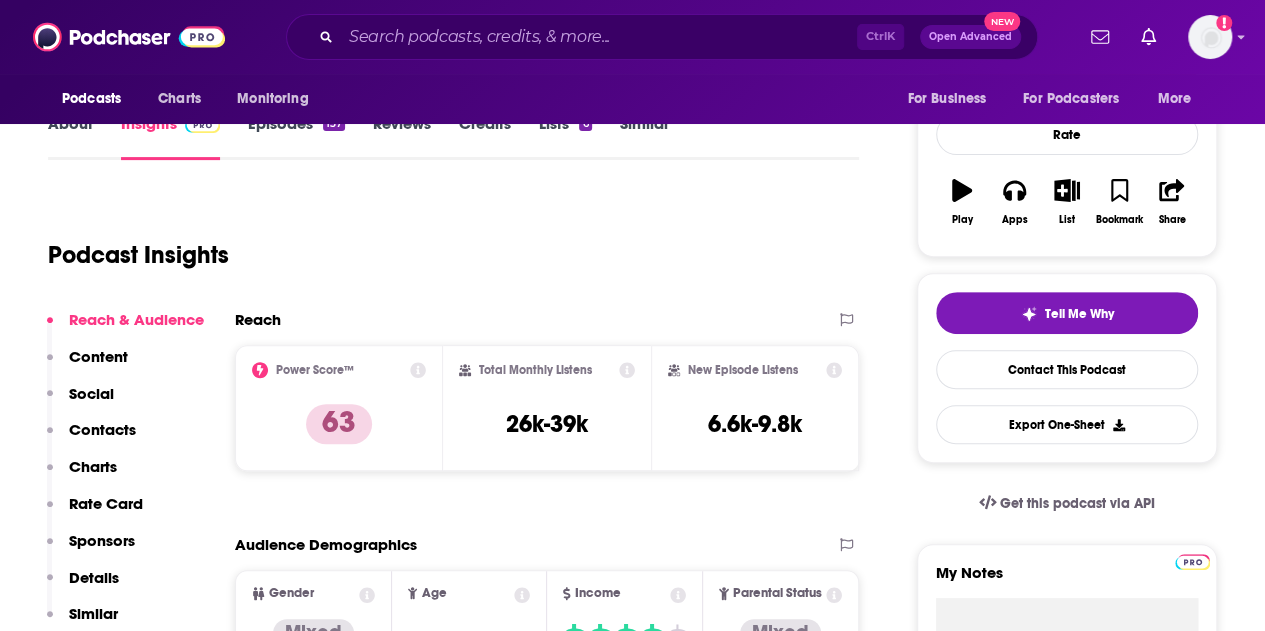 scroll, scrollTop: 271, scrollLeft: 0, axis: vertical 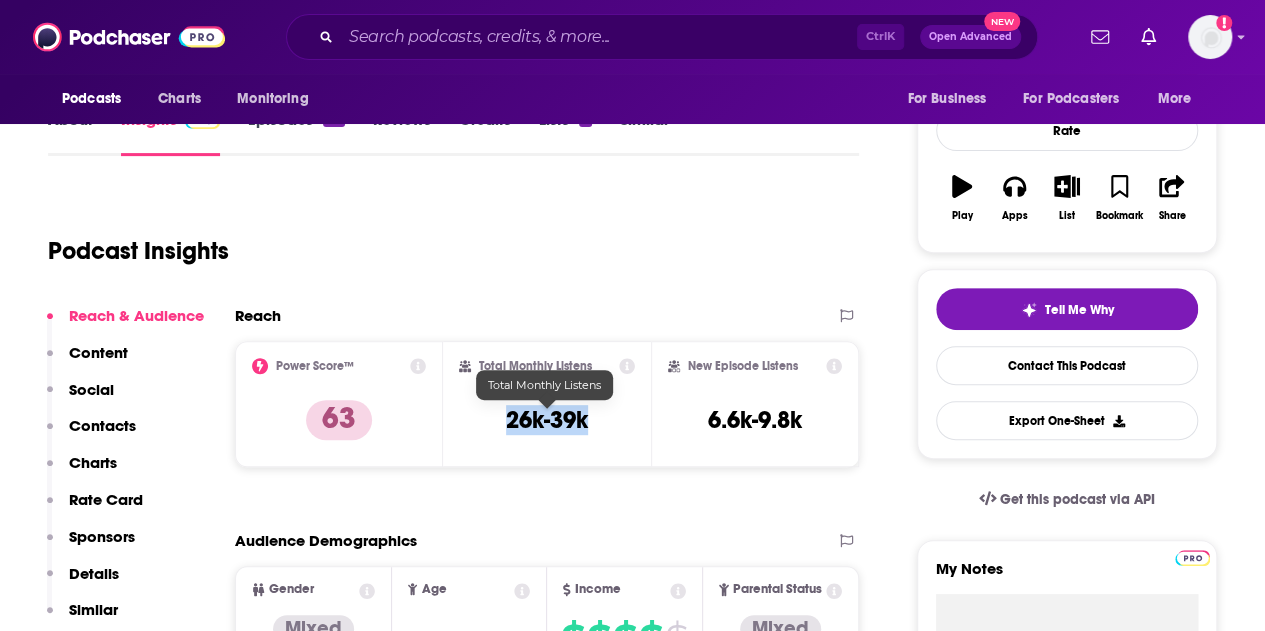 drag, startPoint x: 504, startPoint y: 418, endPoint x: 592, endPoint y: 421, distance: 88.051125 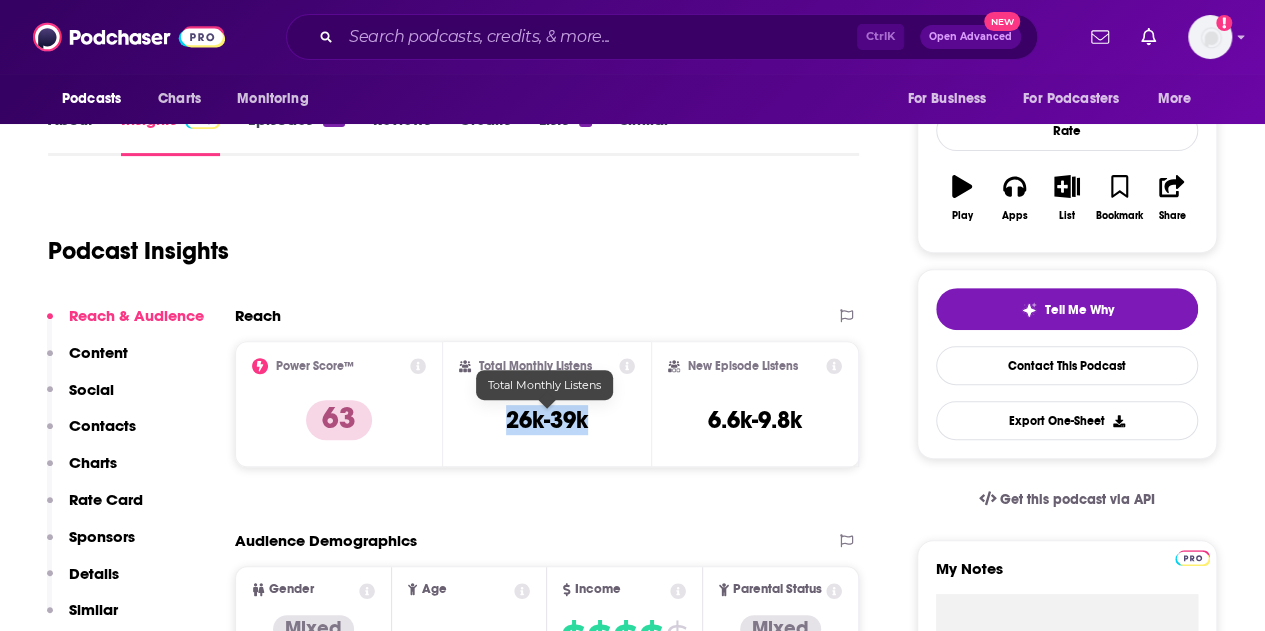 click on "Total Monthly Listens 26k-39k" at bounding box center (547, 404) 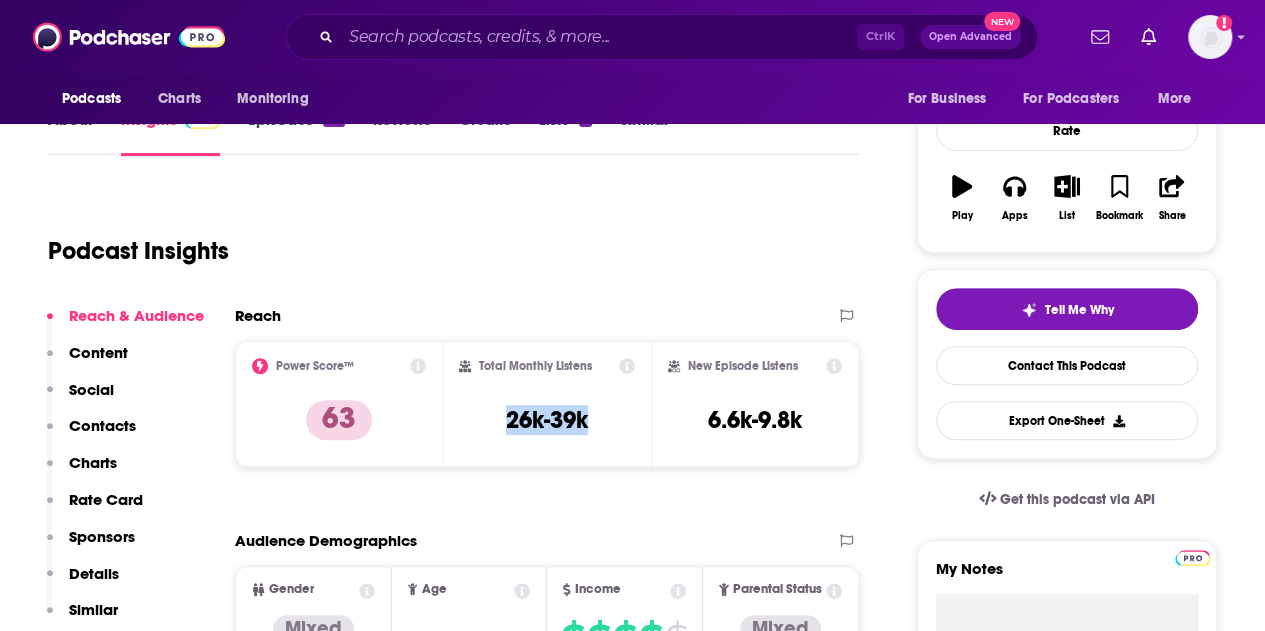 copy on "26k-39k" 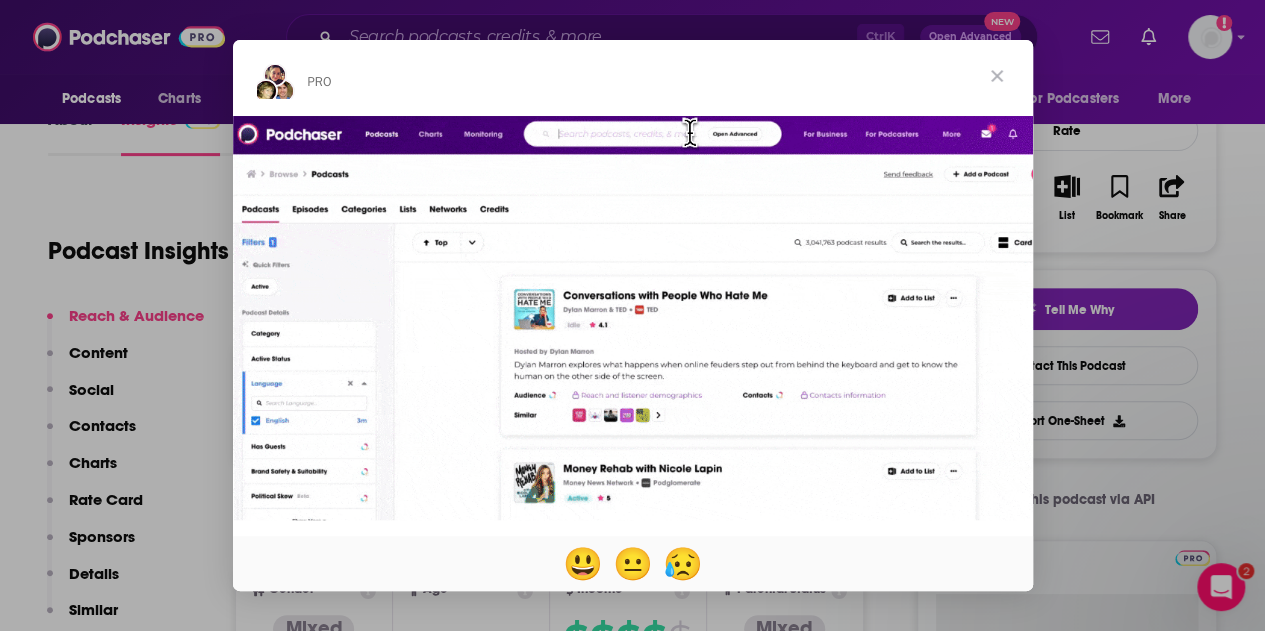 scroll, scrollTop: 0, scrollLeft: 0, axis: both 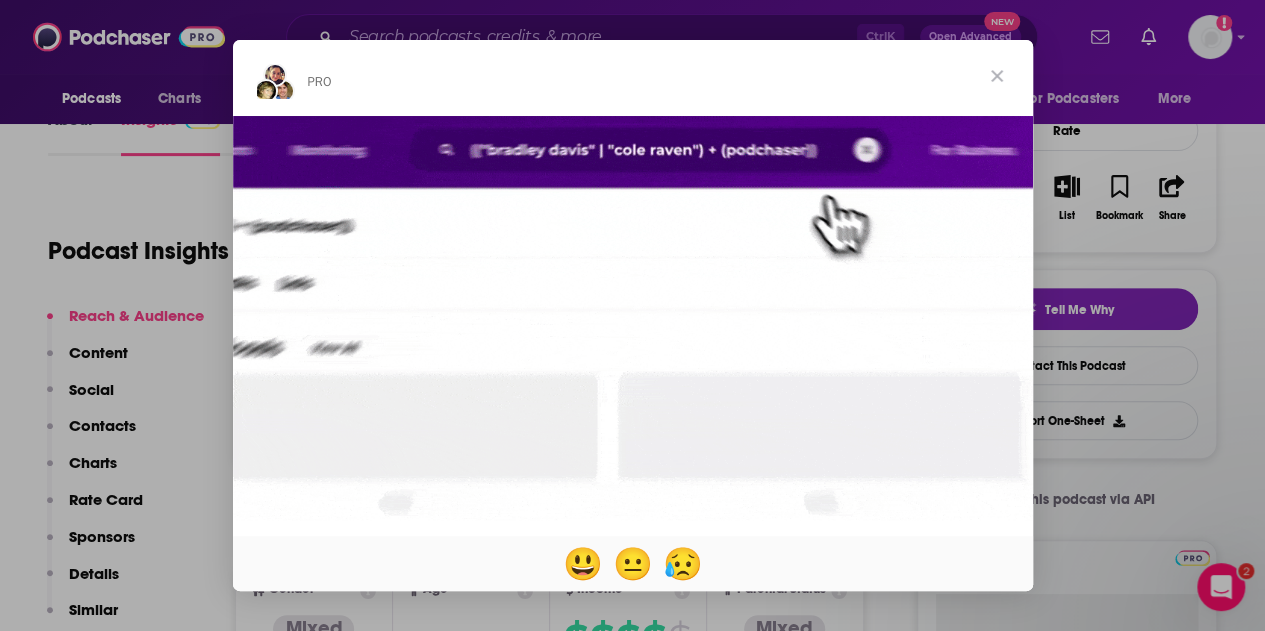 click at bounding box center [997, 76] 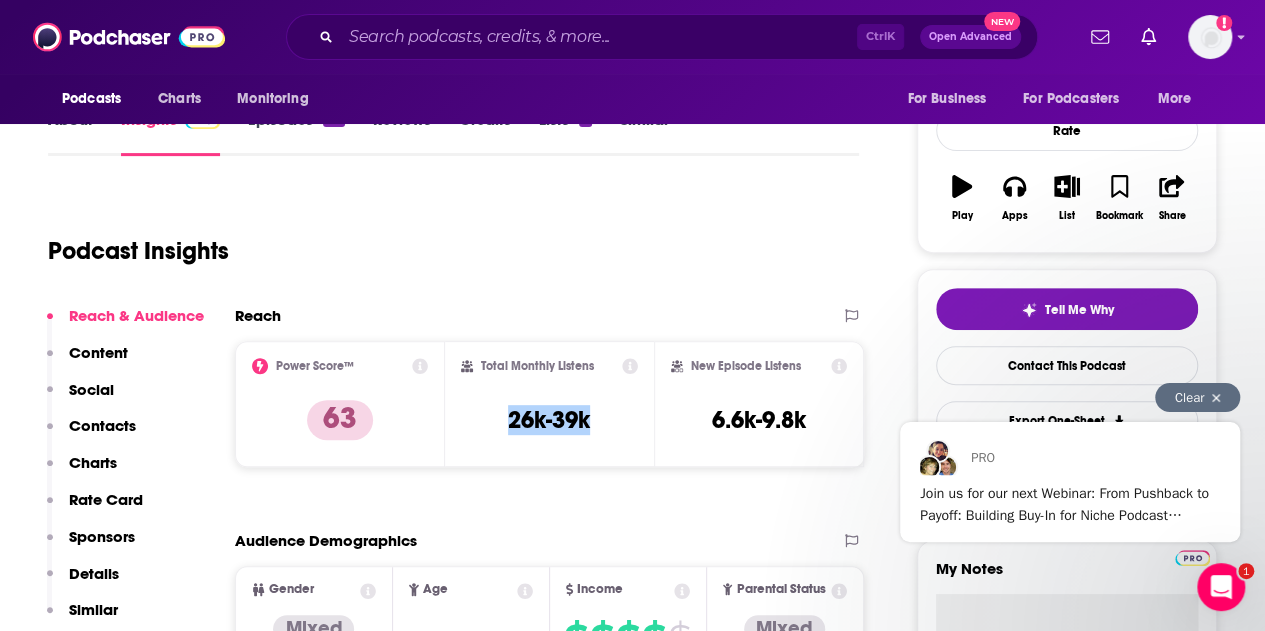 scroll, scrollTop: 0, scrollLeft: 0, axis: both 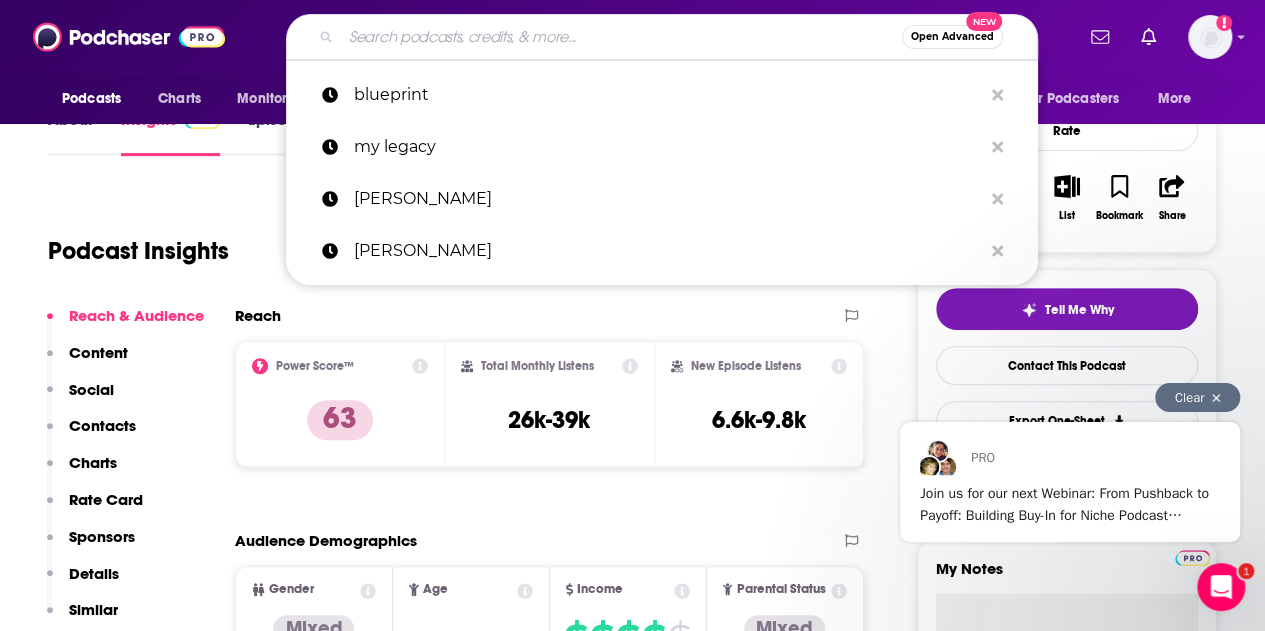 click at bounding box center [621, 37] 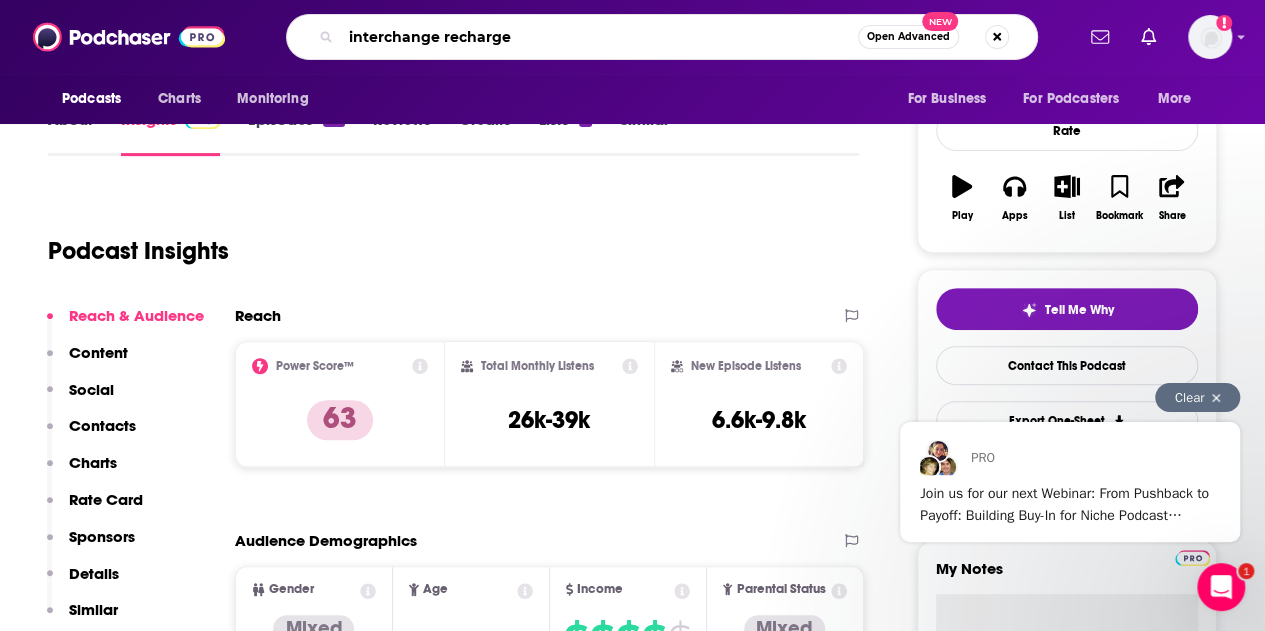 type on "interchange recharged" 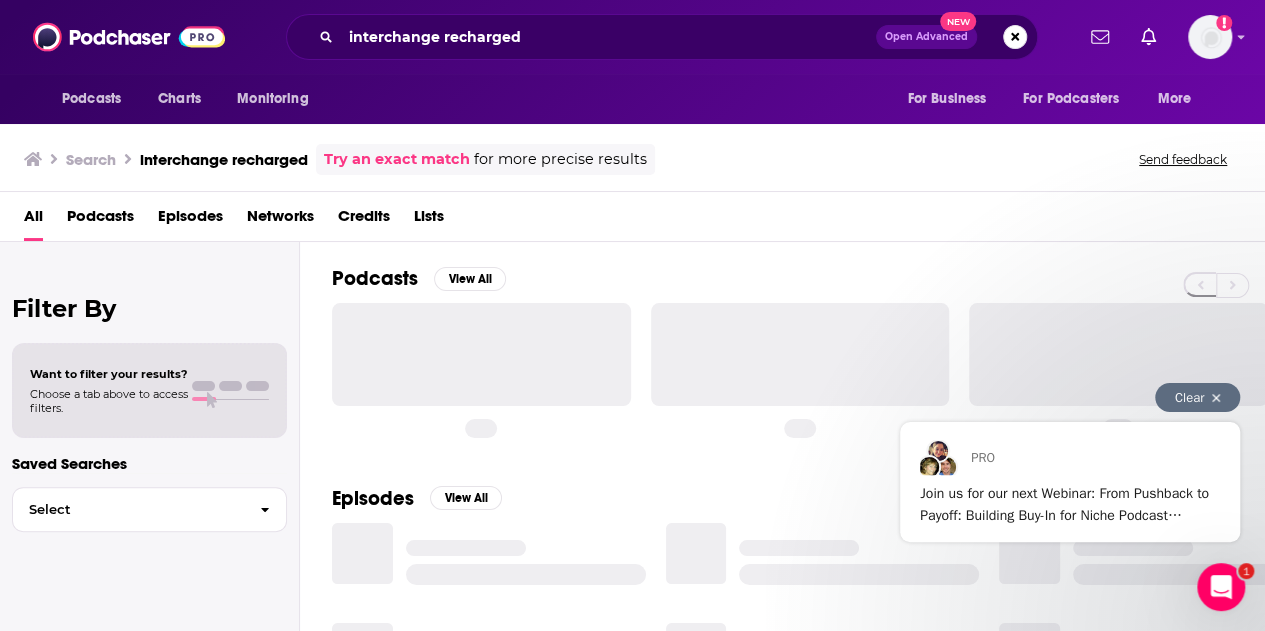scroll, scrollTop: 0, scrollLeft: 0, axis: both 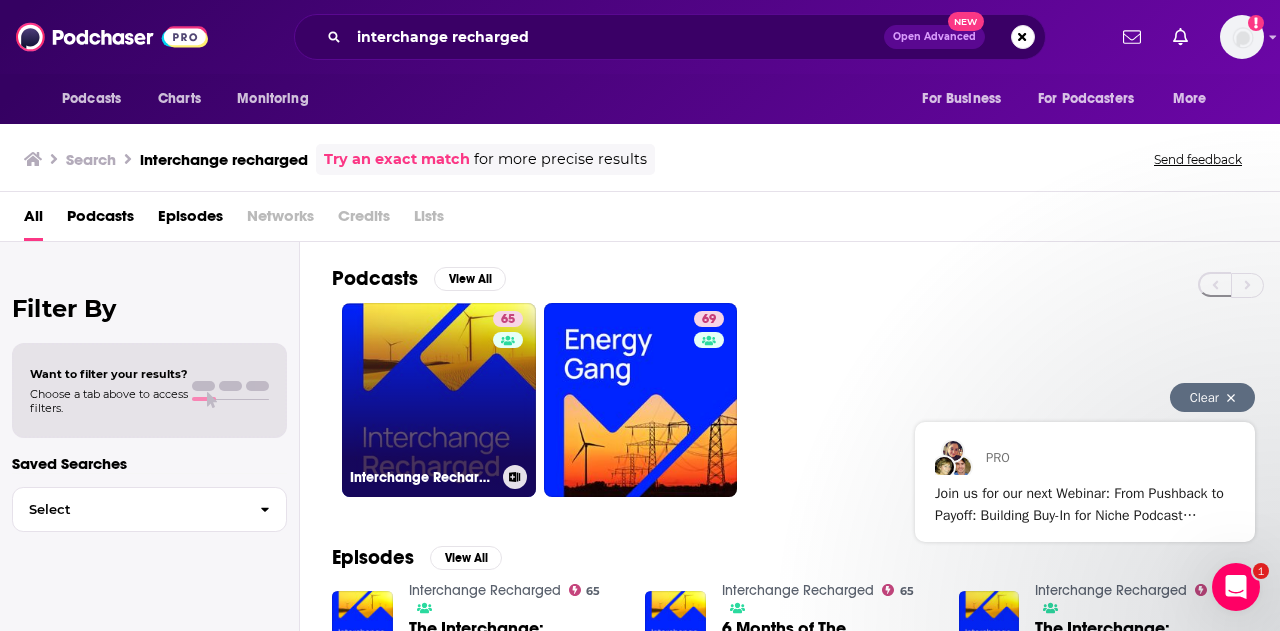 click on "65 Interchange Recharged" at bounding box center [439, 400] 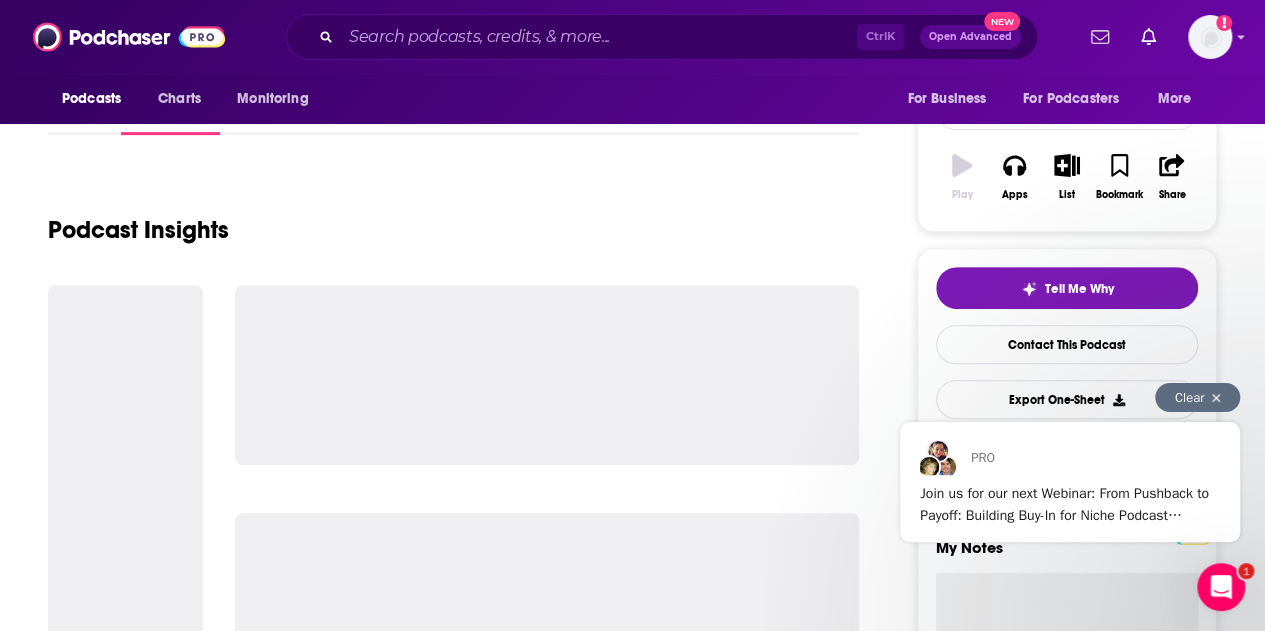scroll, scrollTop: 357, scrollLeft: 0, axis: vertical 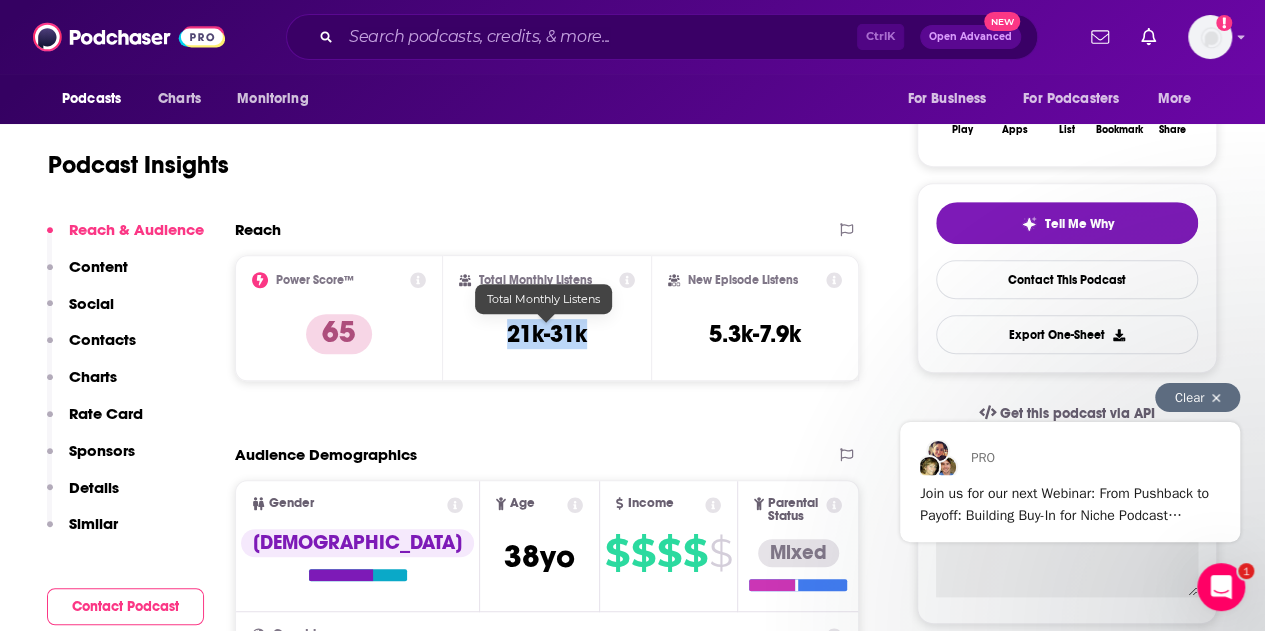 drag, startPoint x: 501, startPoint y: 331, endPoint x: 596, endPoint y: 332, distance: 95.005264 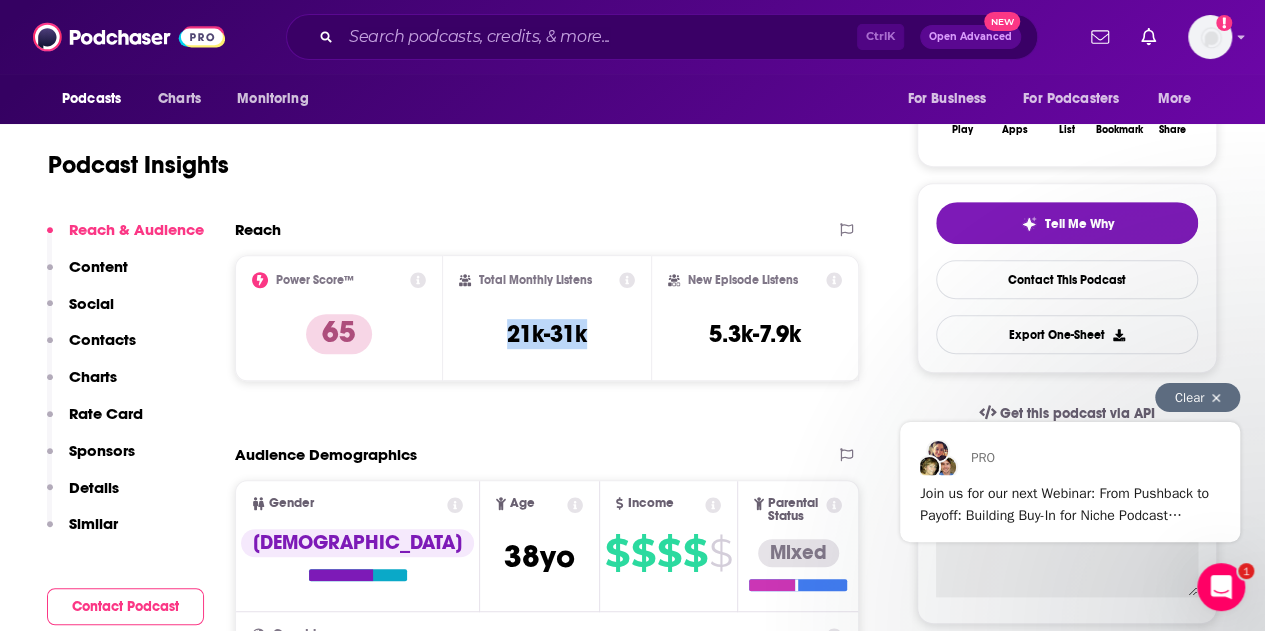 copy on "21k-31k" 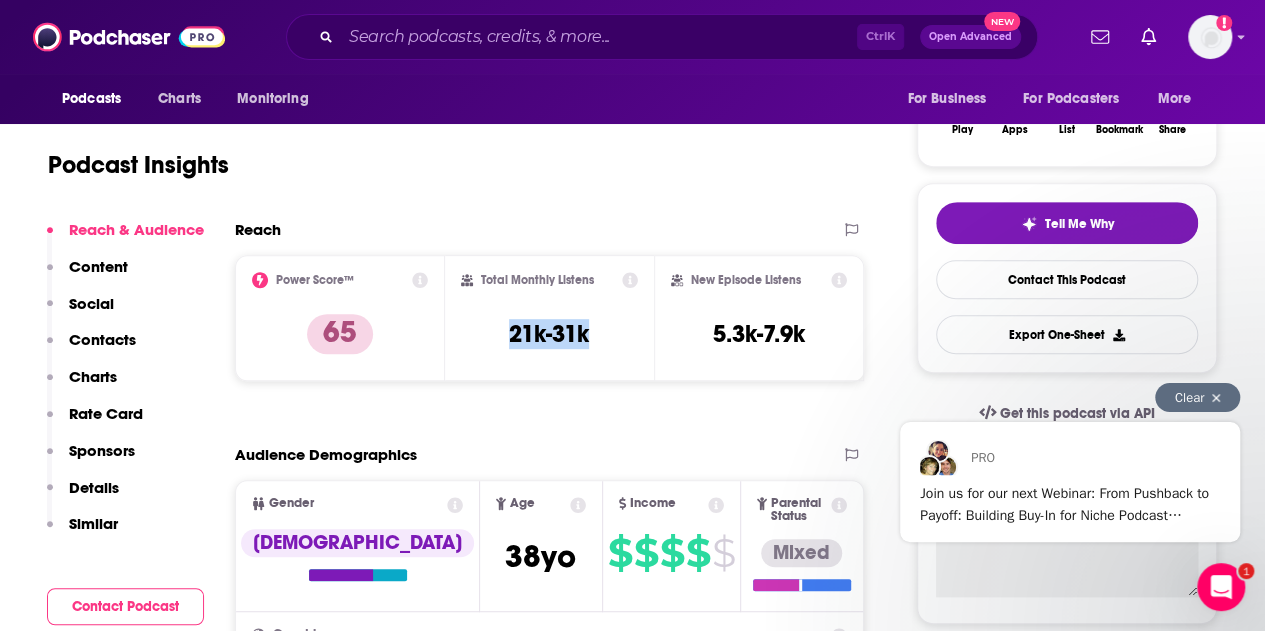 copy on "21k-31k" 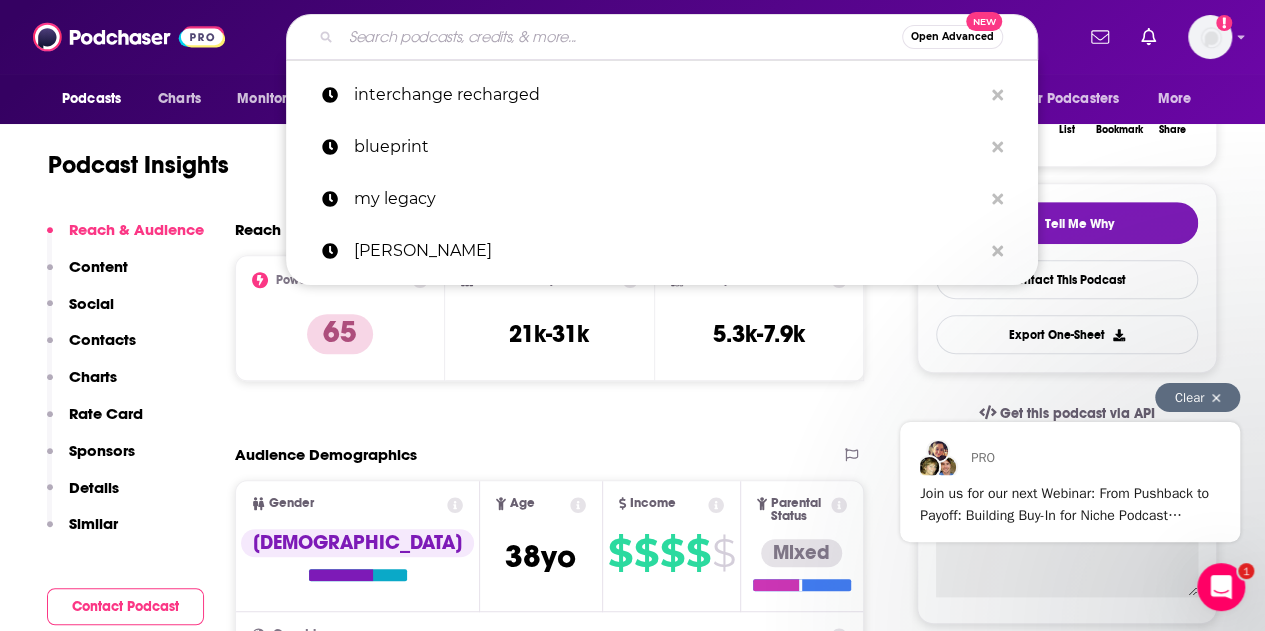 click at bounding box center (621, 37) 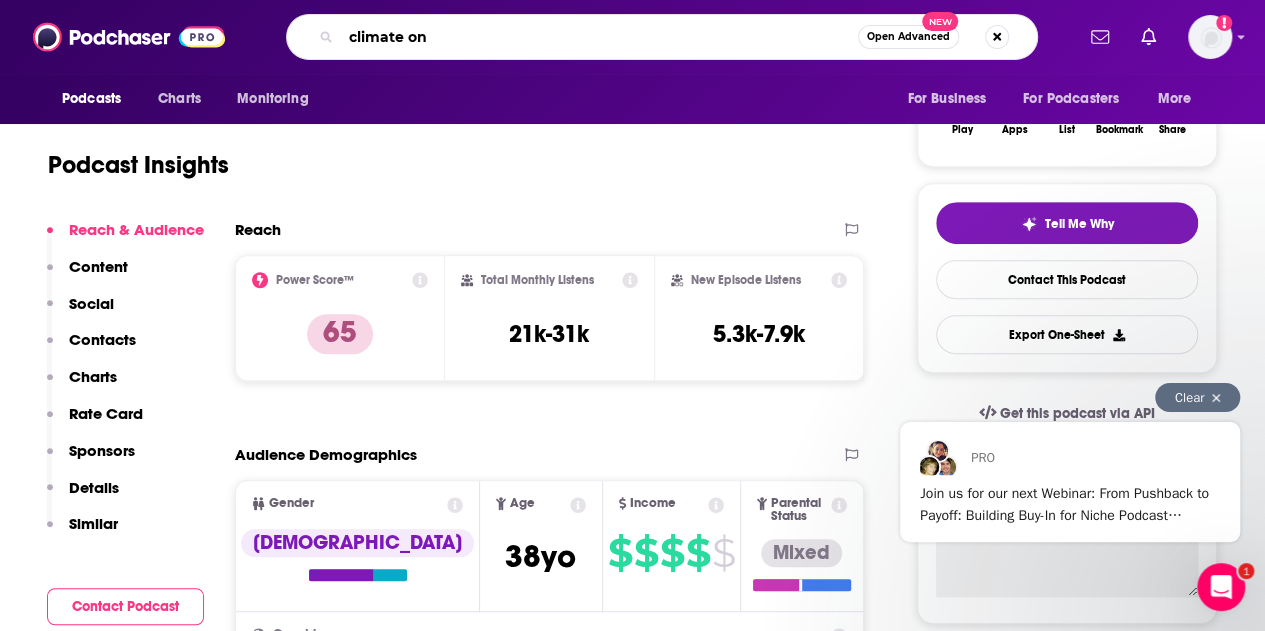 type on "climate one" 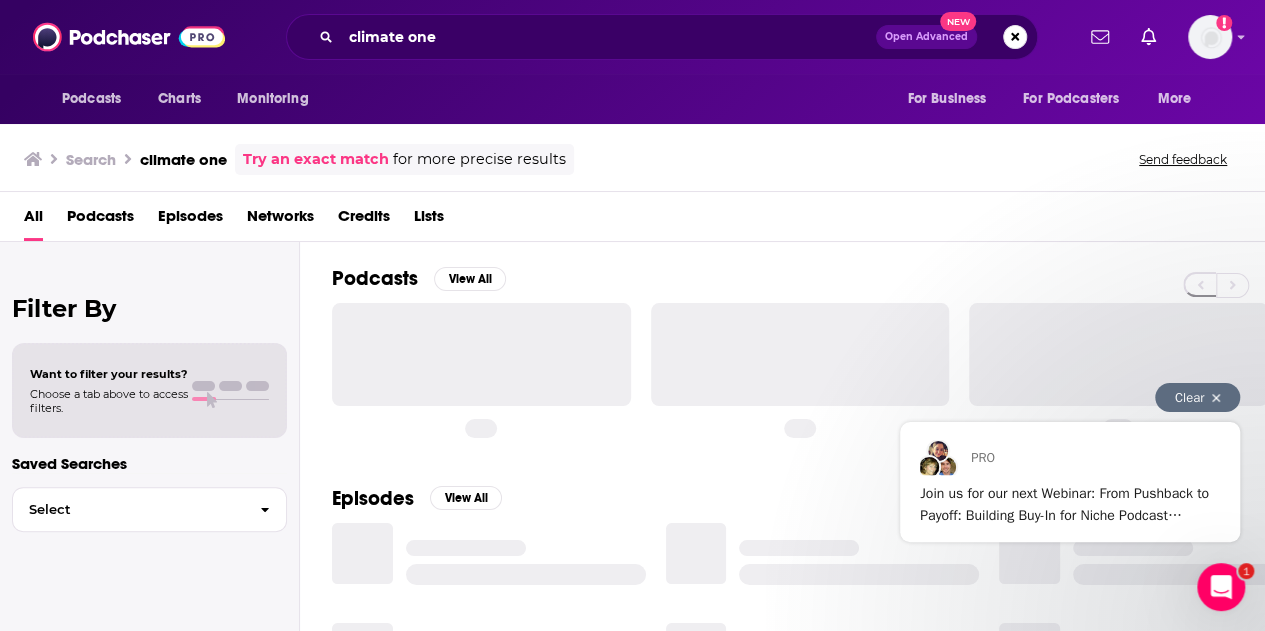 scroll, scrollTop: 0, scrollLeft: 0, axis: both 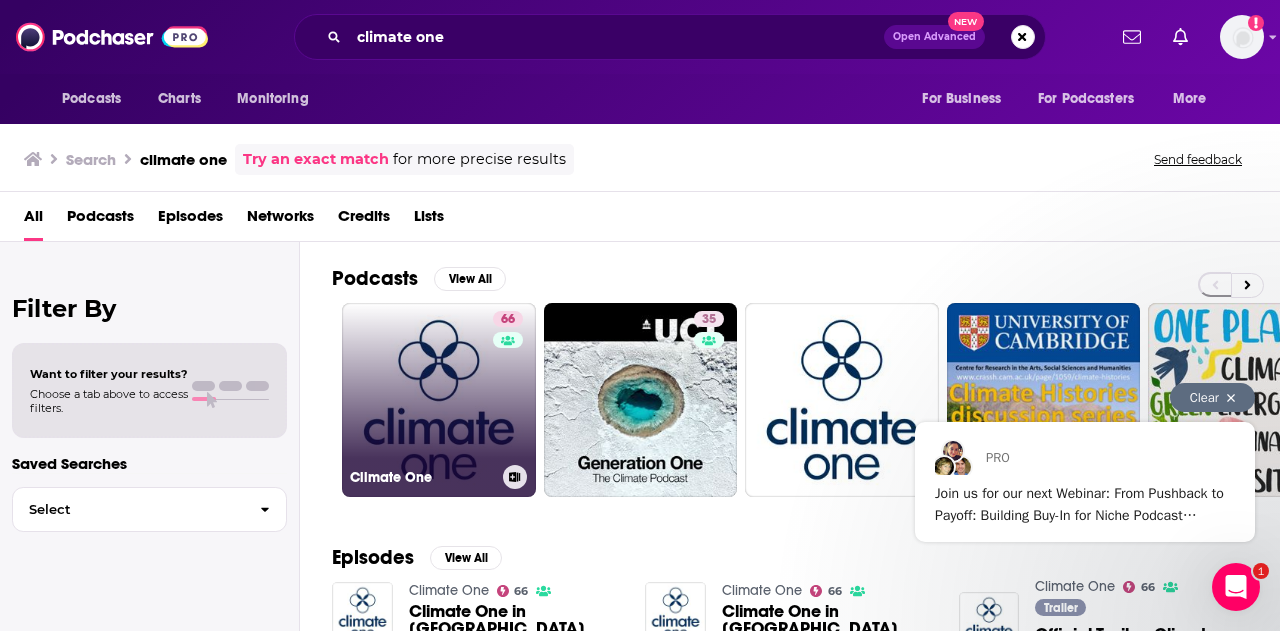 click on "66 Climate One" at bounding box center [439, 400] 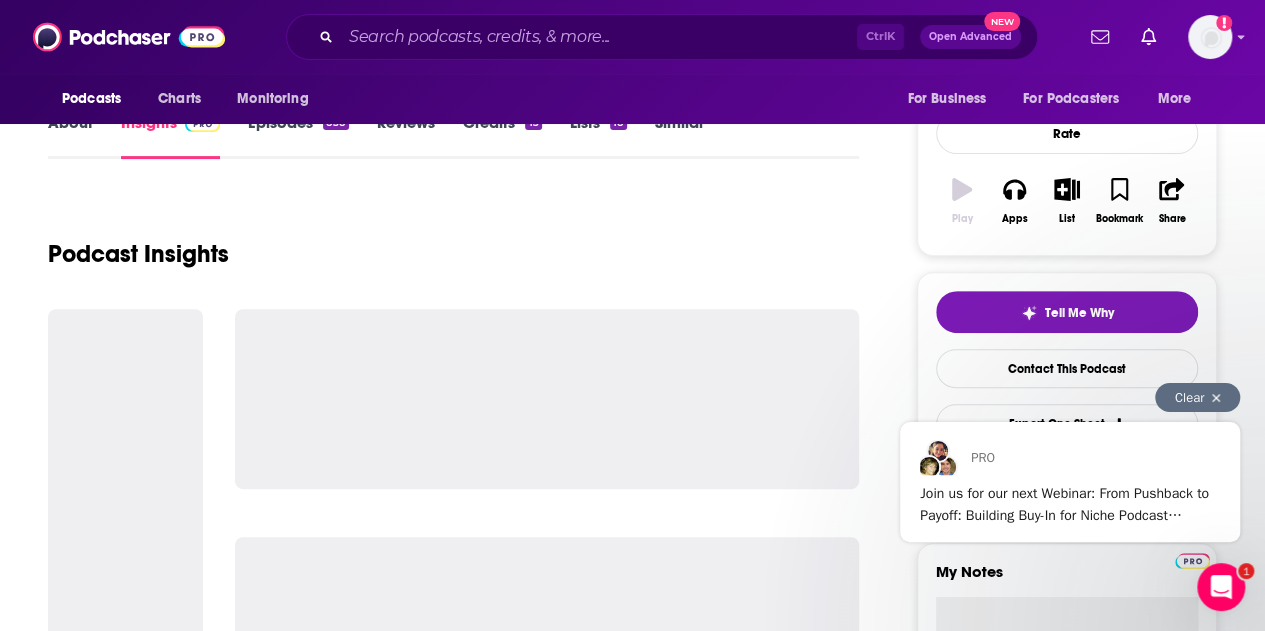 scroll, scrollTop: 306, scrollLeft: 0, axis: vertical 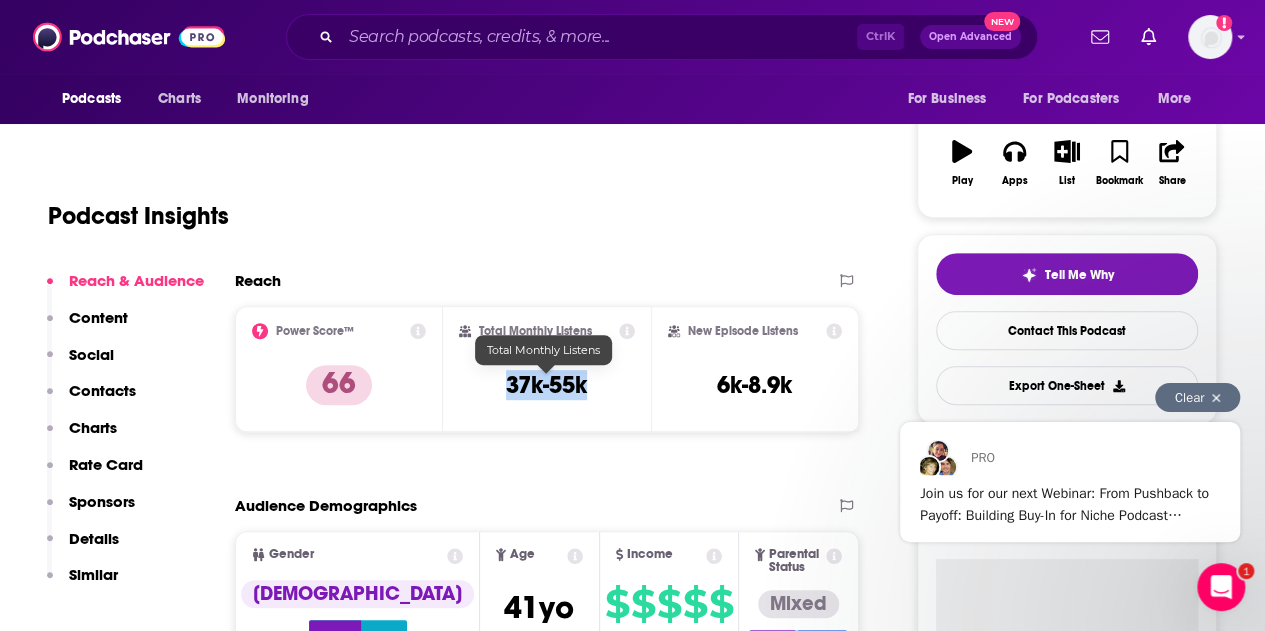 drag, startPoint x: 497, startPoint y: 387, endPoint x: 599, endPoint y: 387, distance: 102 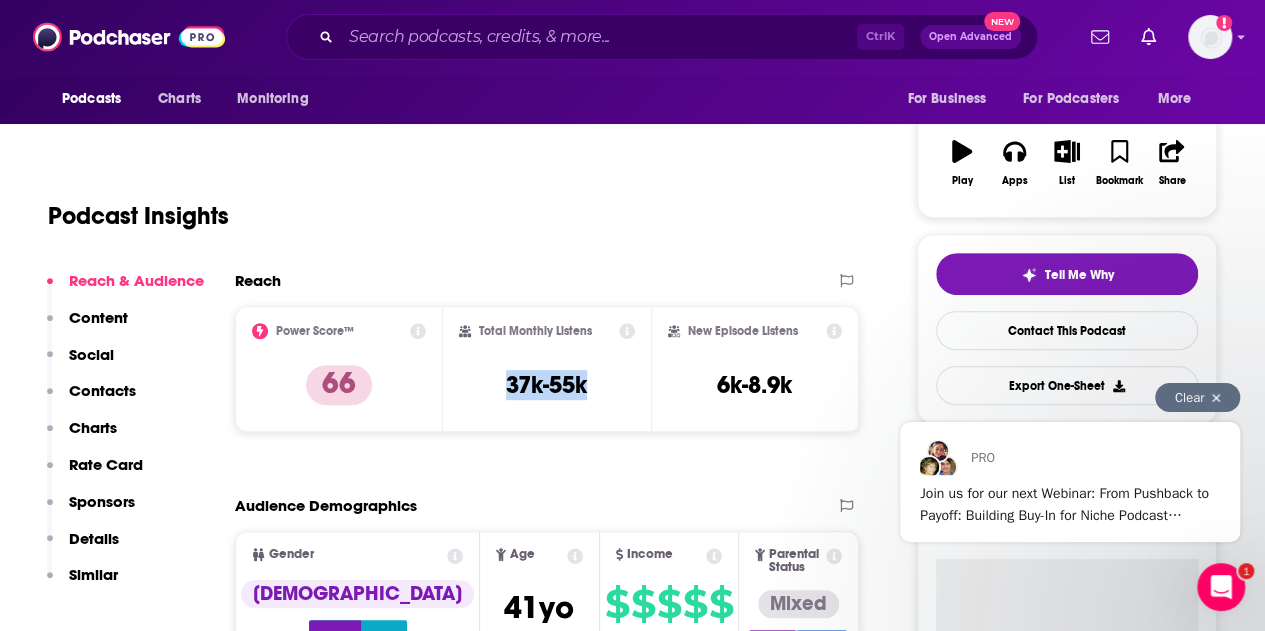 copy on "37k-55k" 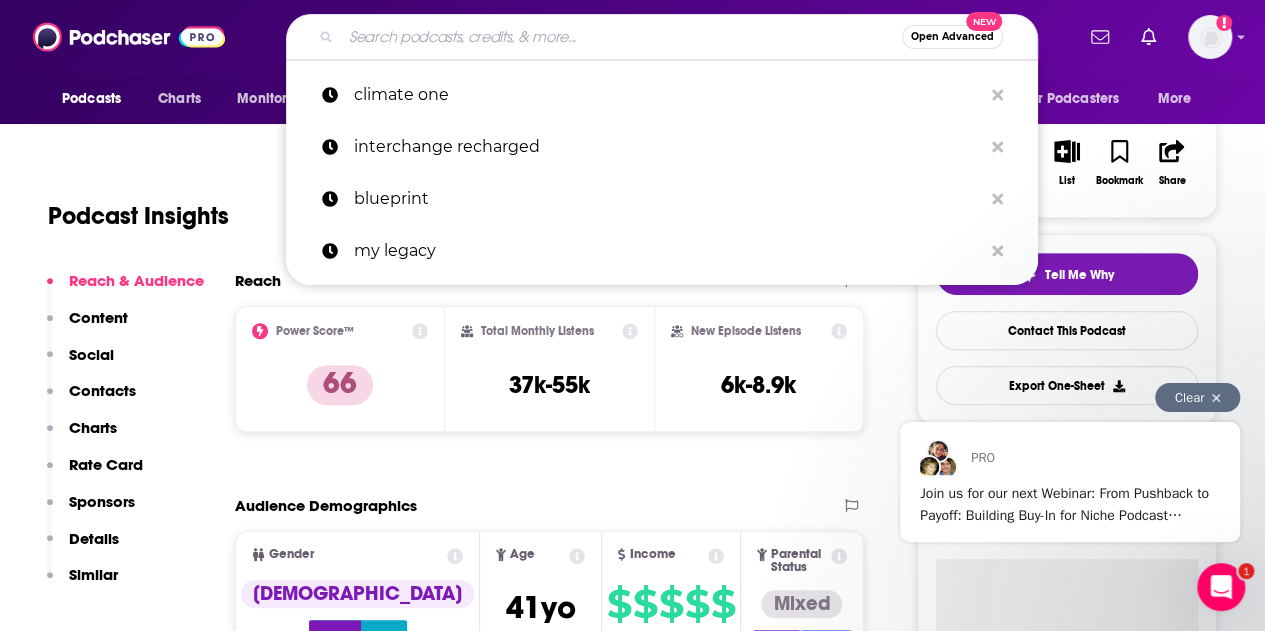 click at bounding box center (621, 37) 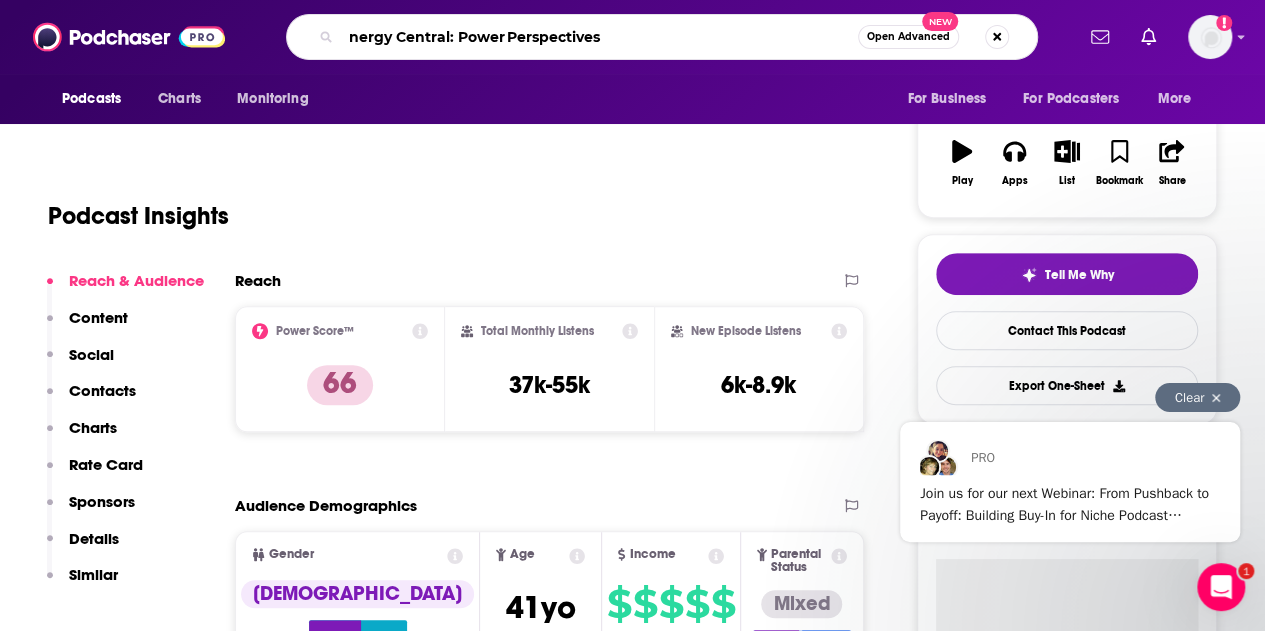 click on "nergy Central: Power Perspectives" at bounding box center (599, 37) 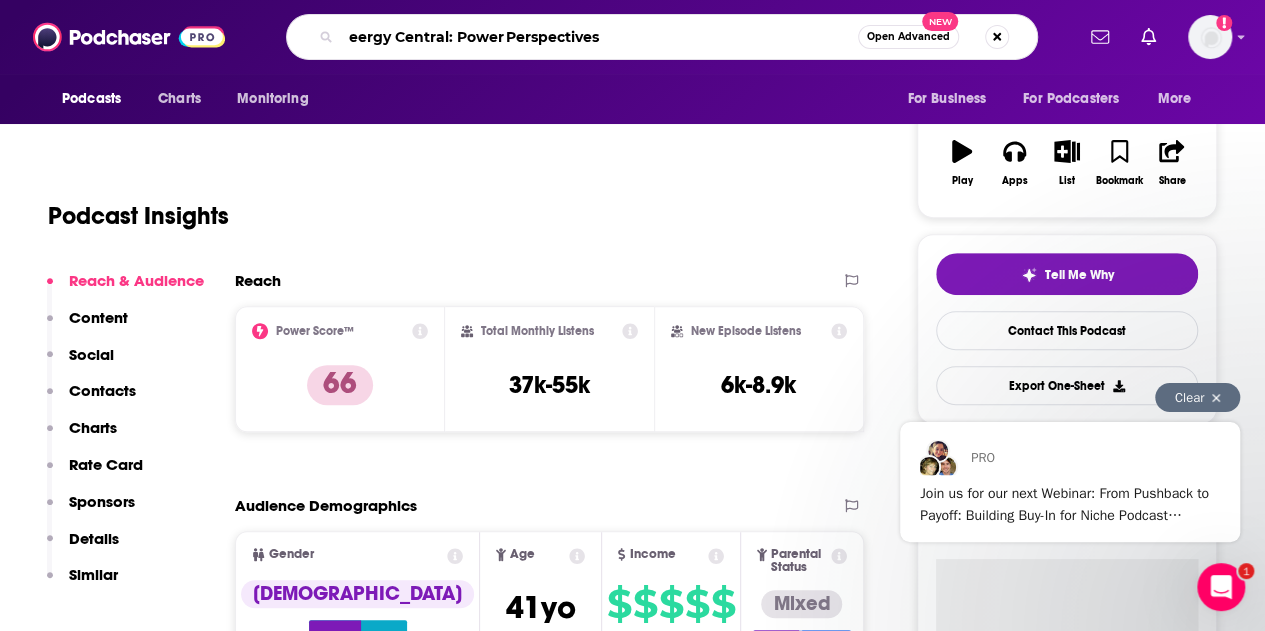 type on "energy Central: Power Perspectives" 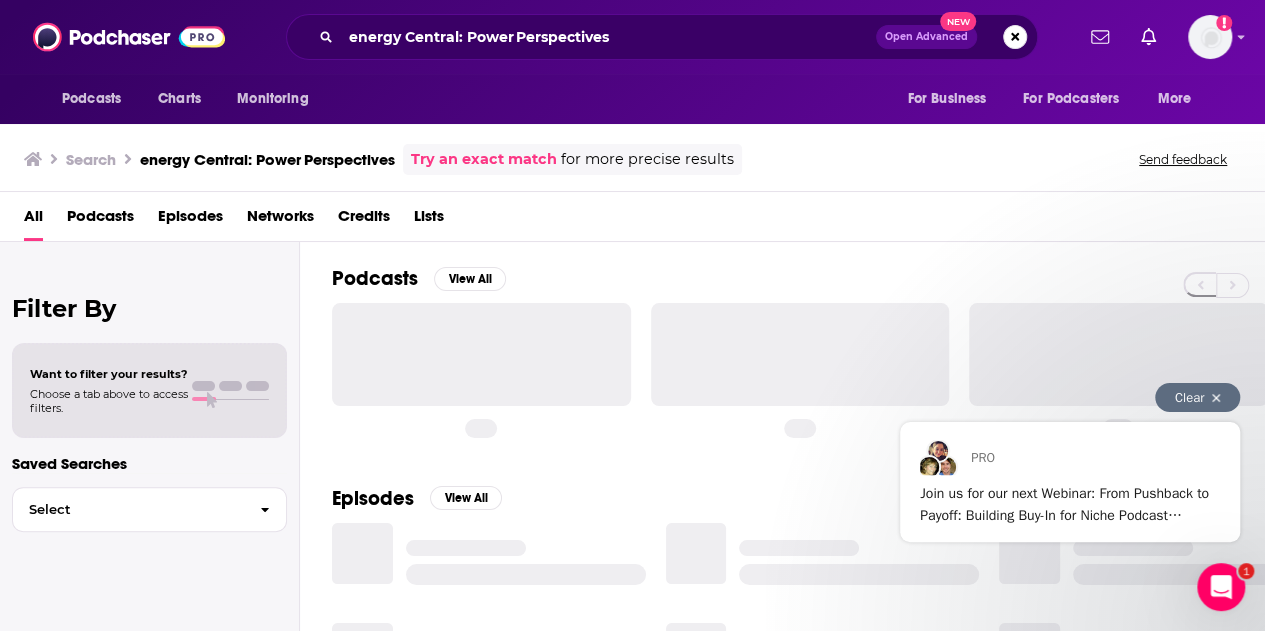scroll, scrollTop: 0, scrollLeft: 0, axis: both 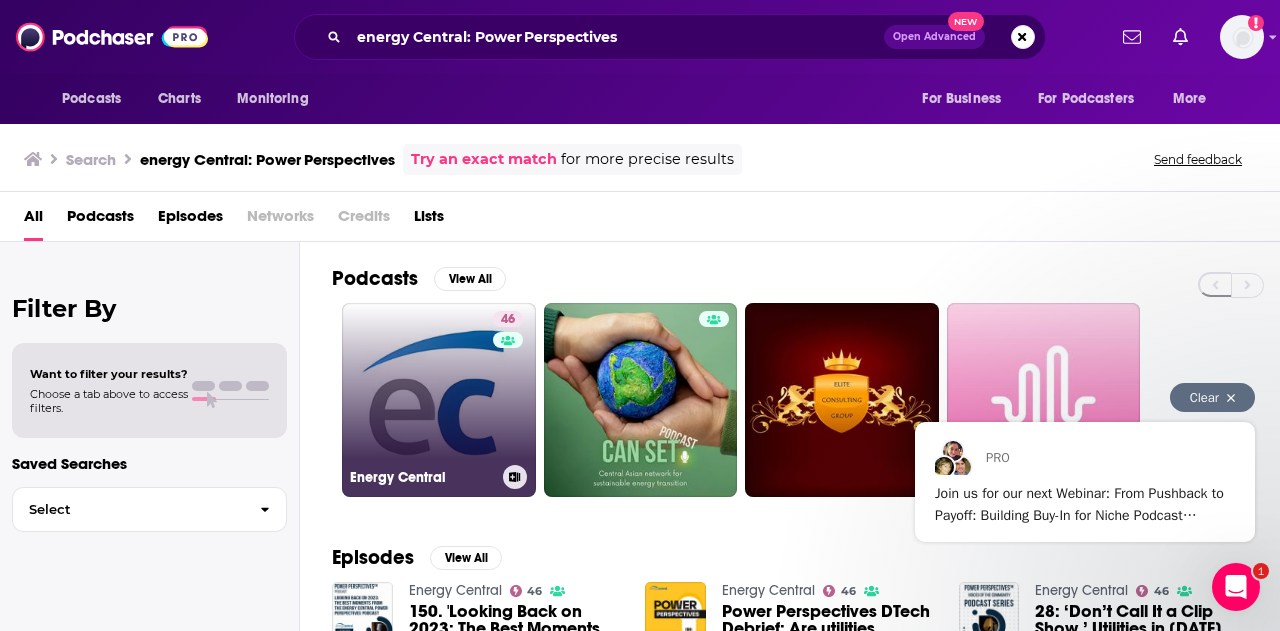 click on "46 Energy Central" at bounding box center [439, 400] 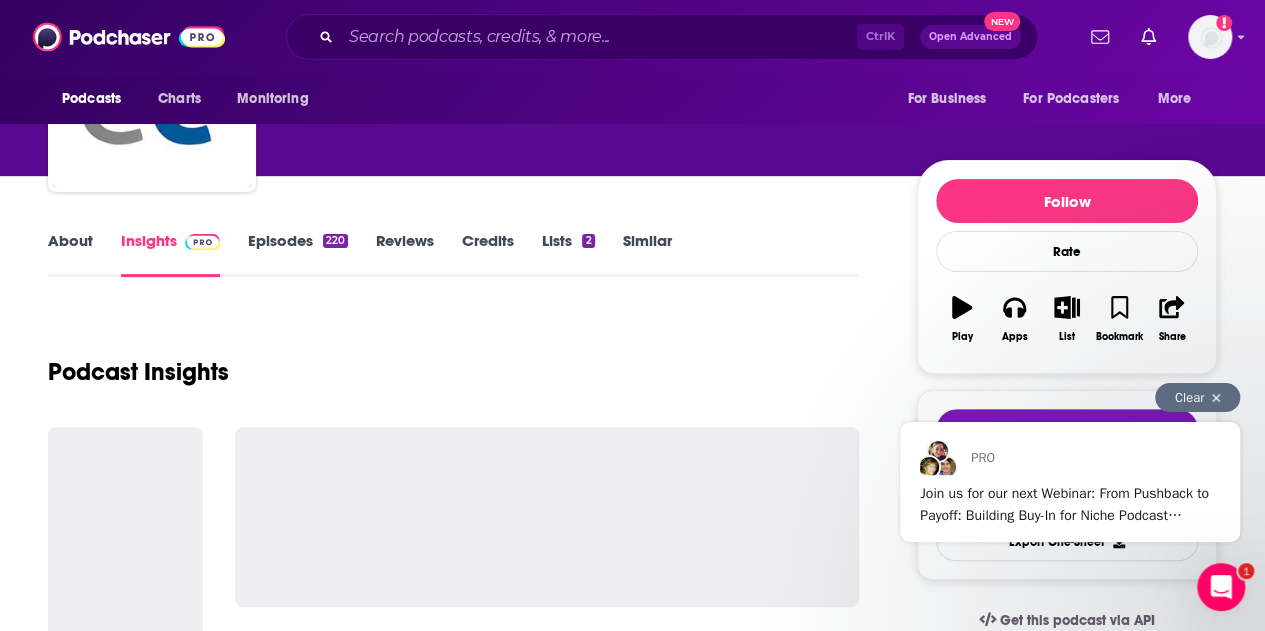 scroll, scrollTop: 151, scrollLeft: 0, axis: vertical 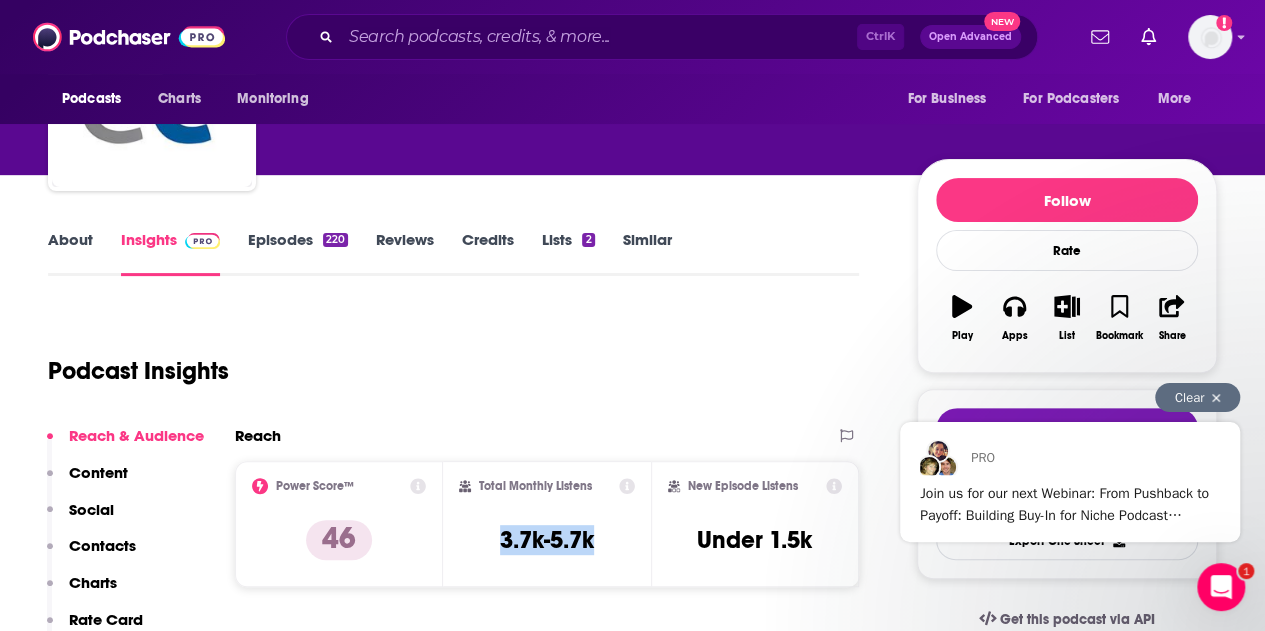 drag, startPoint x: 500, startPoint y: 536, endPoint x: 600, endPoint y: 533, distance: 100.04499 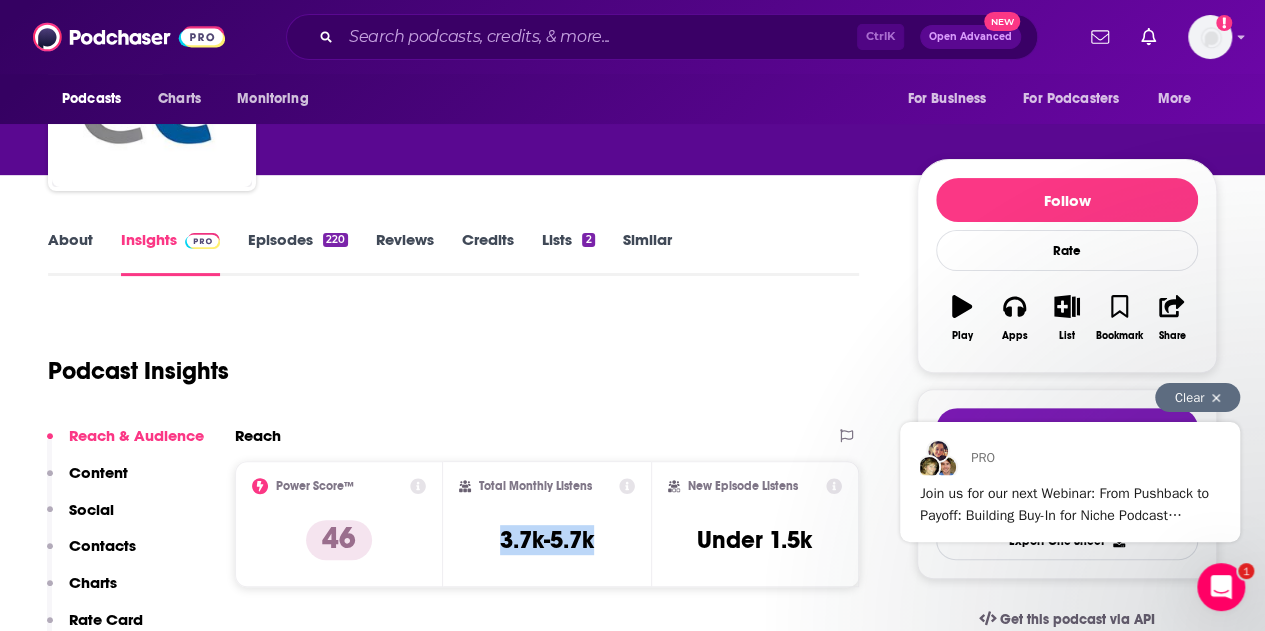 copy on "3.7k-5.7k" 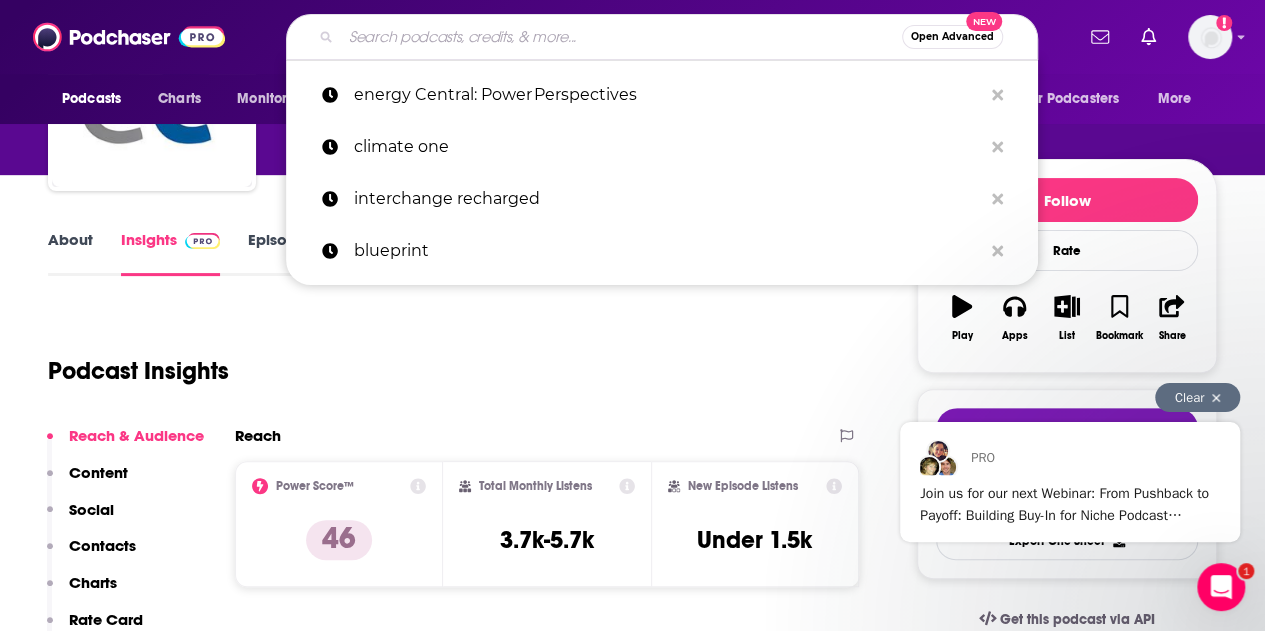 click at bounding box center (621, 37) 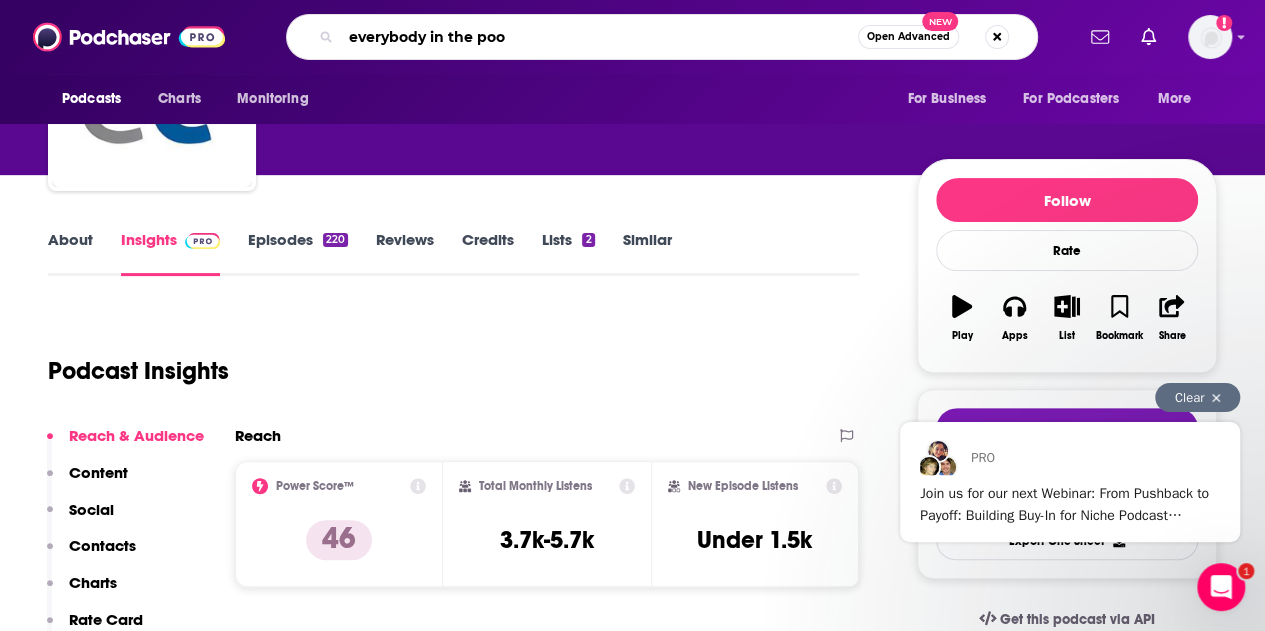 type on "everybody in the pool" 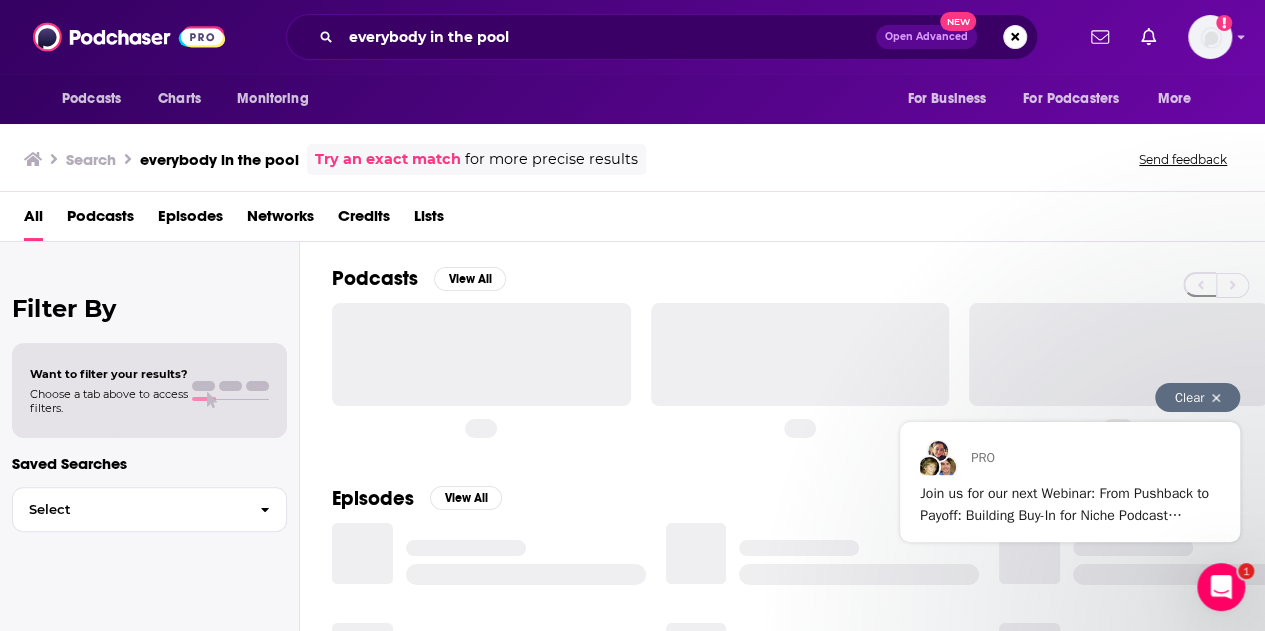scroll, scrollTop: 0, scrollLeft: 0, axis: both 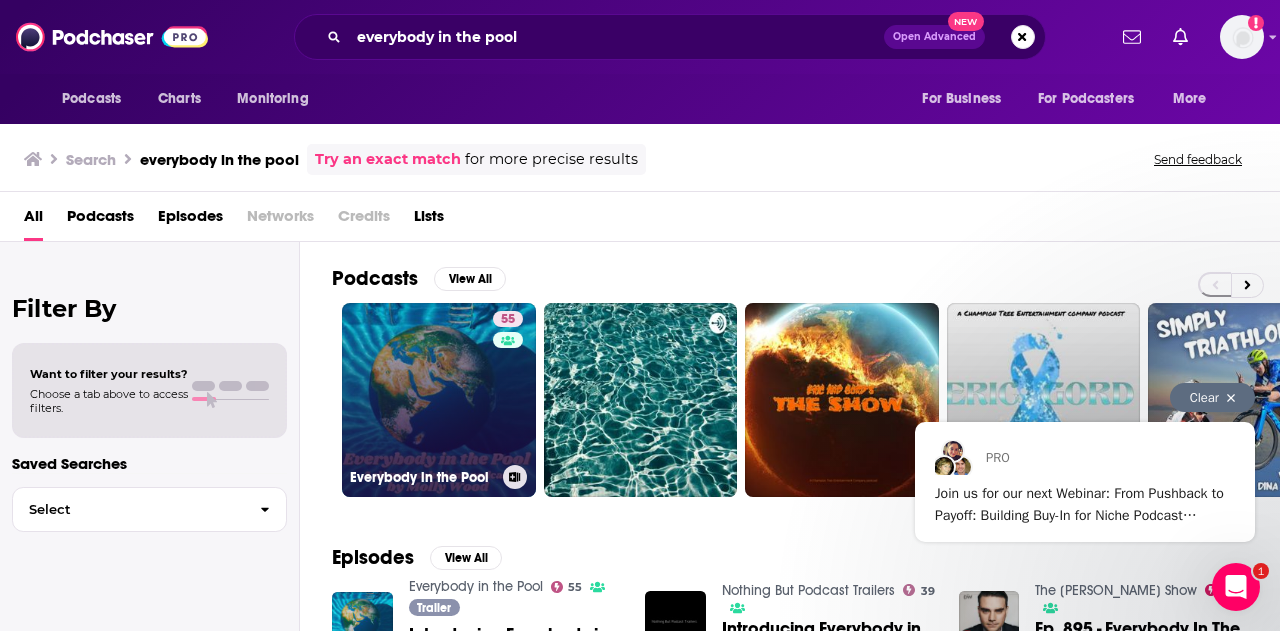 click on "55 Everybody in the Pool" at bounding box center [439, 400] 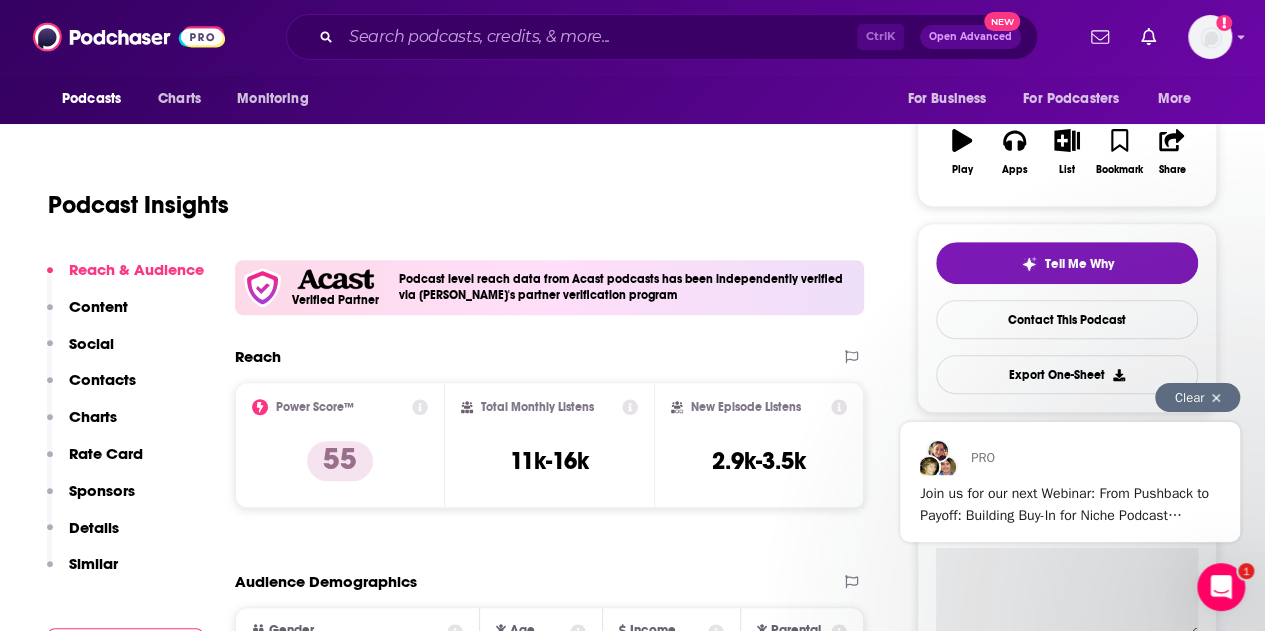 scroll, scrollTop: 318, scrollLeft: 0, axis: vertical 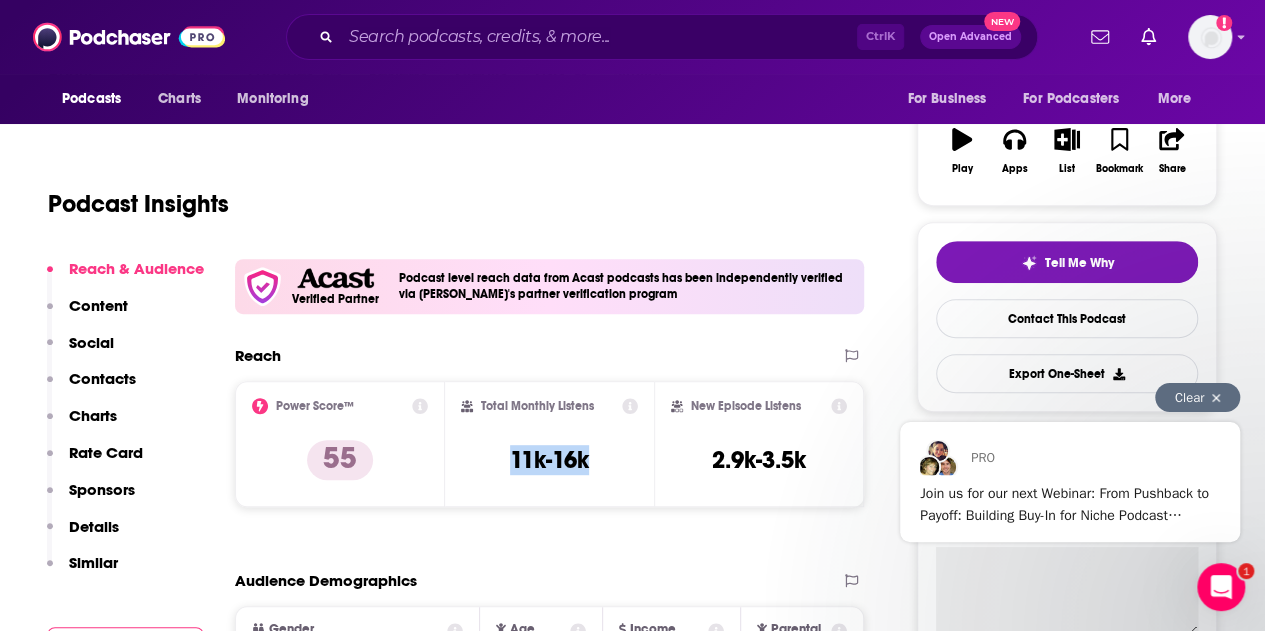 drag, startPoint x: 607, startPoint y: 452, endPoint x: 508, endPoint y: 459, distance: 99.24717 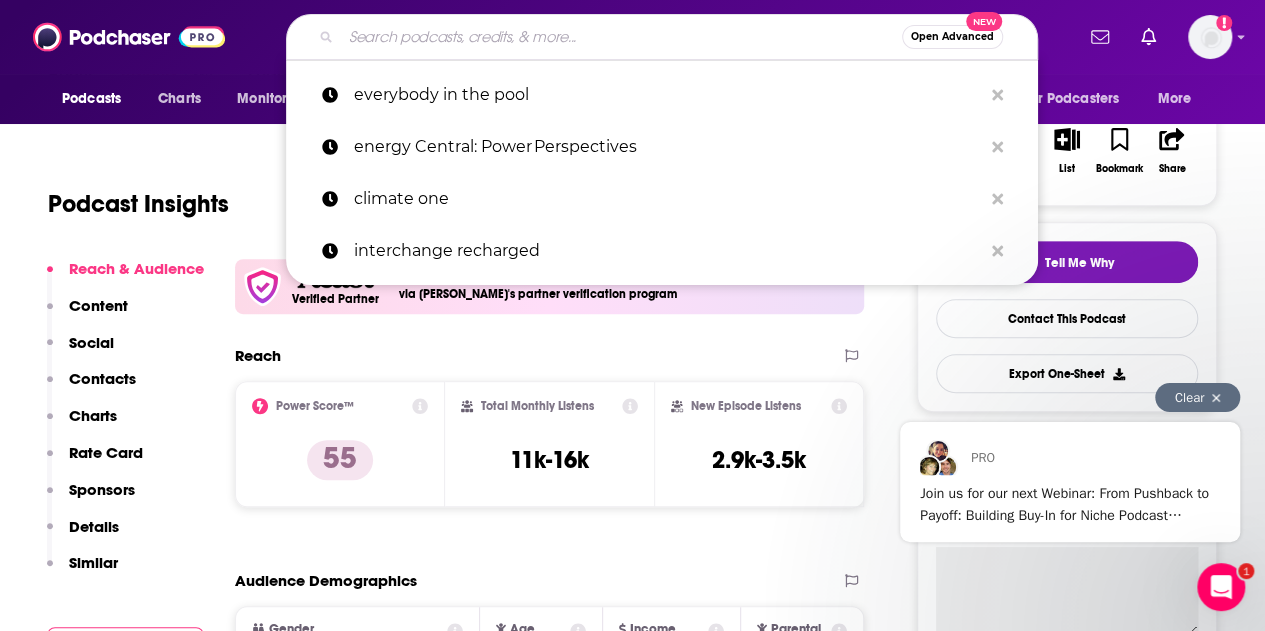 click at bounding box center [621, 37] 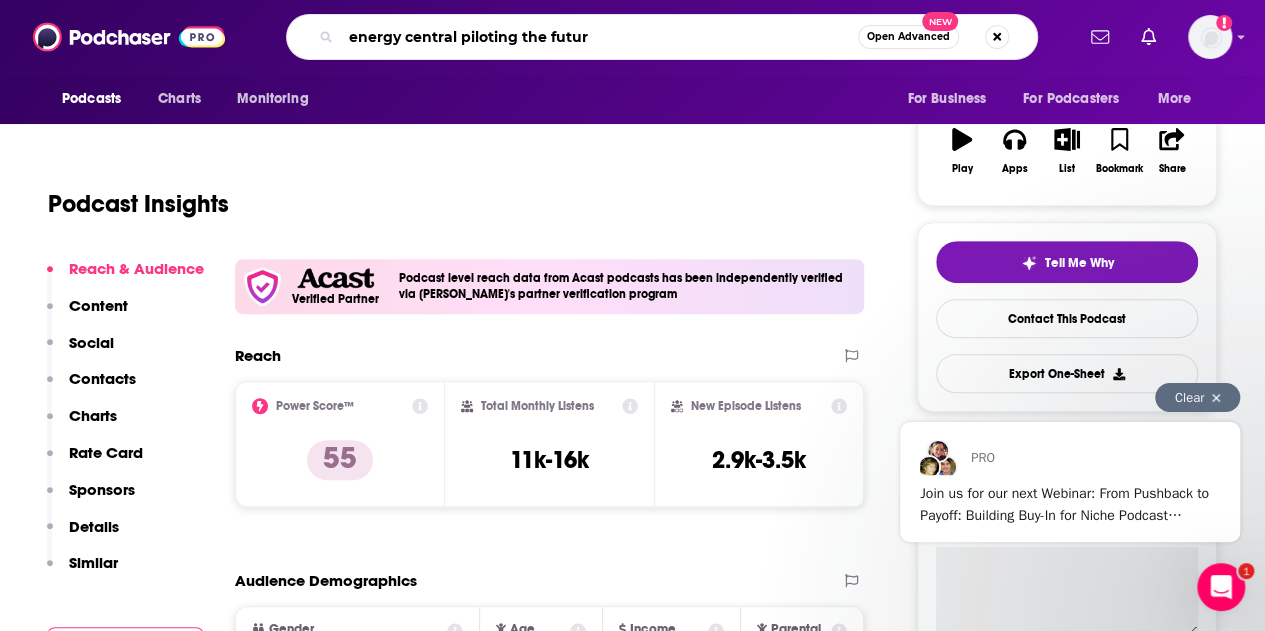 type on "energy central piloting the future" 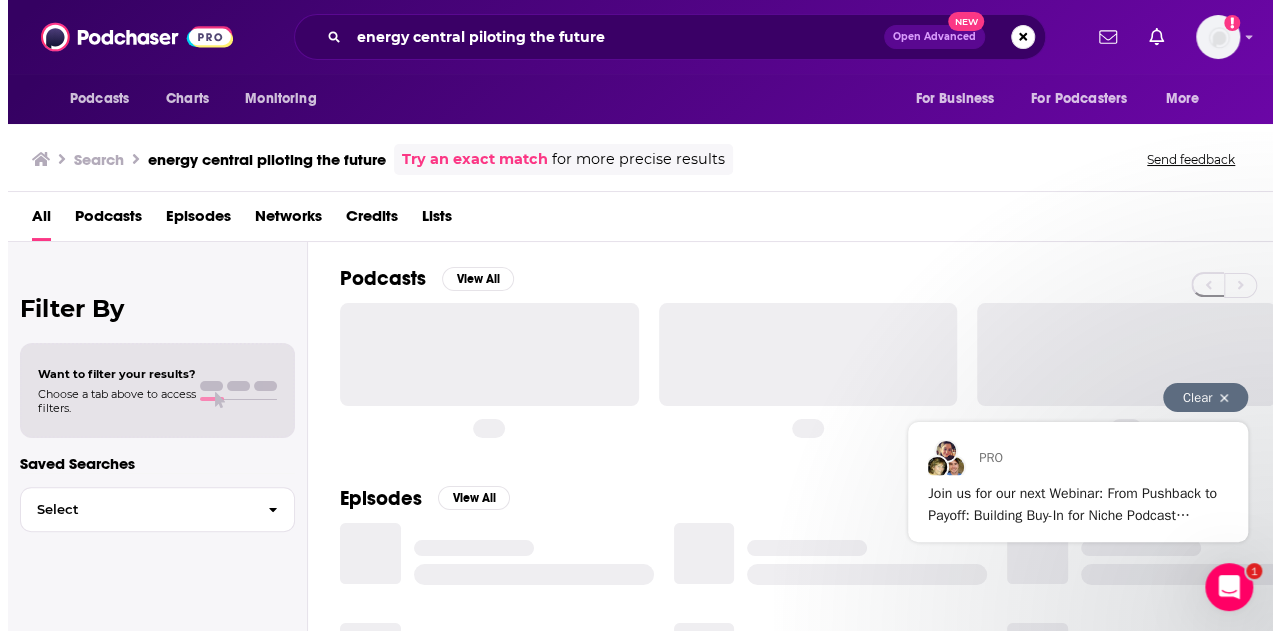 scroll, scrollTop: 0, scrollLeft: 0, axis: both 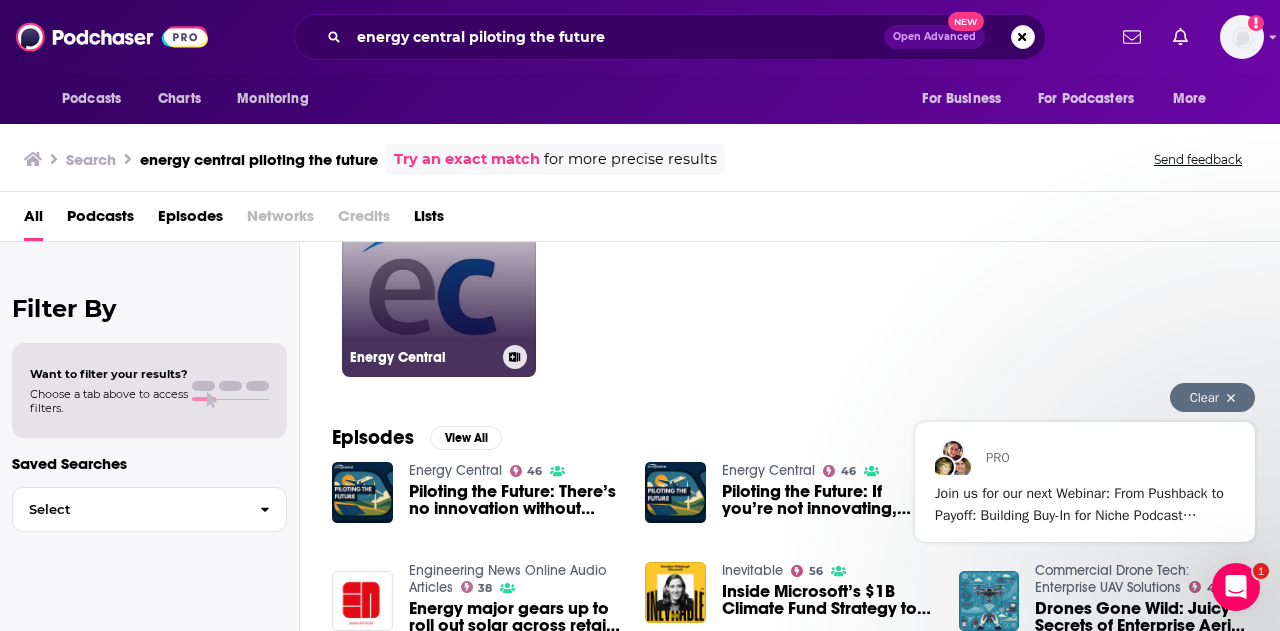 click on "46 Energy Central" at bounding box center (439, 280) 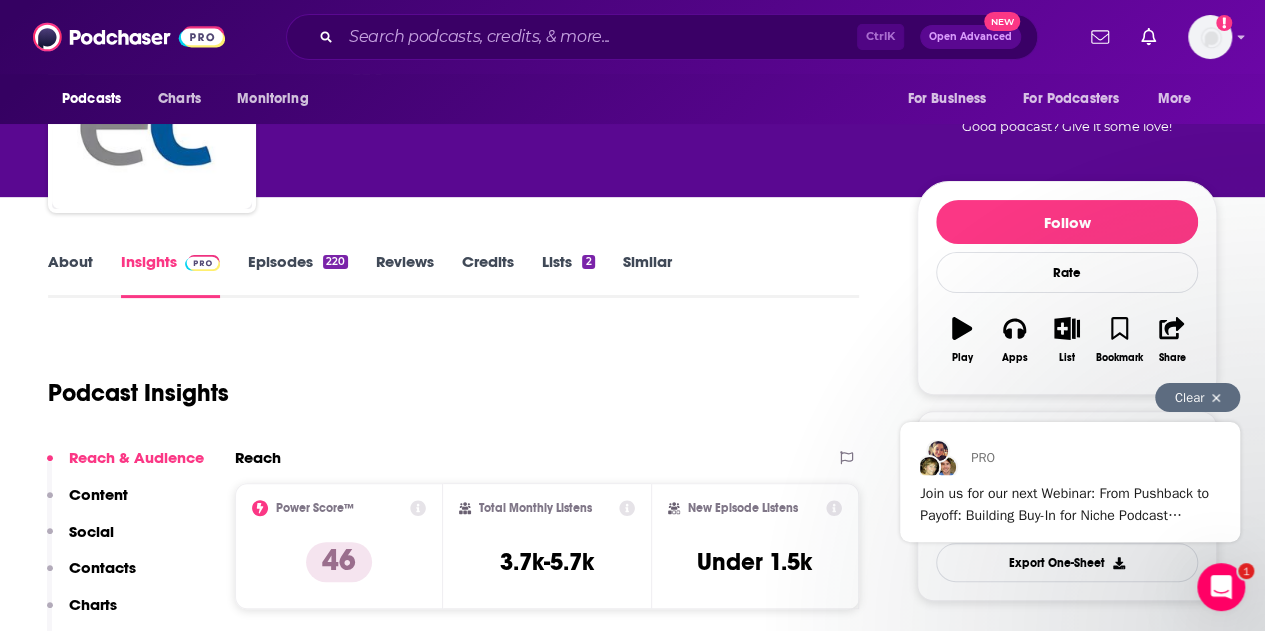 scroll, scrollTop: 130, scrollLeft: 0, axis: vertical 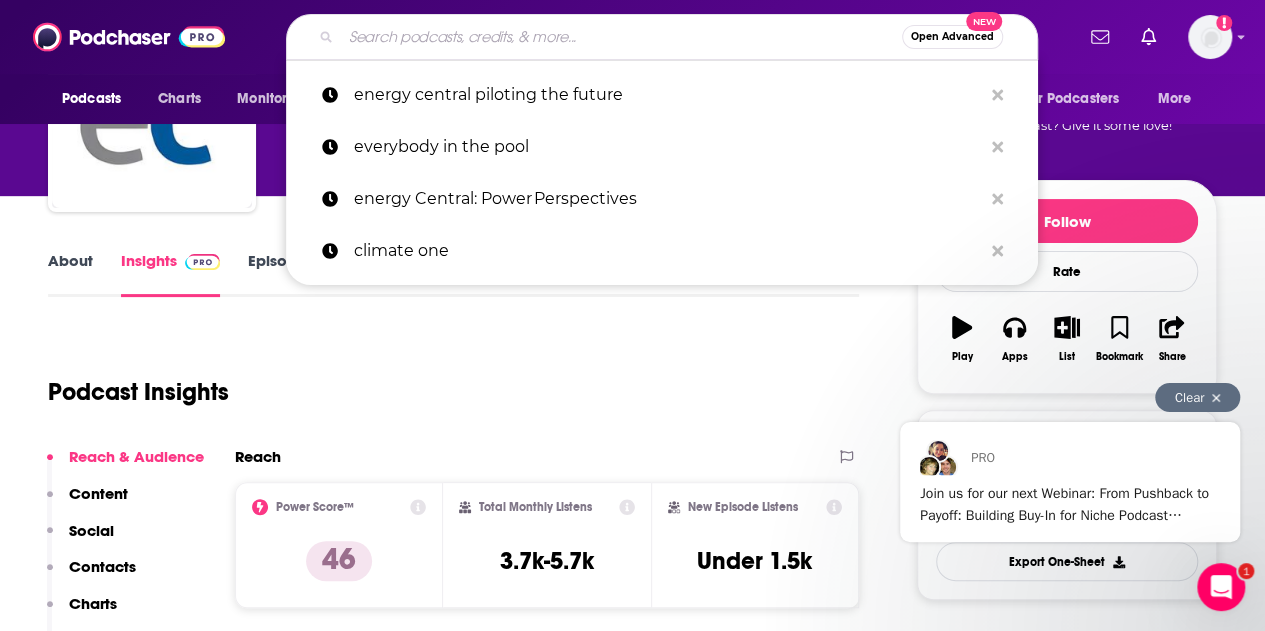 click at bounding box center (621, 37) 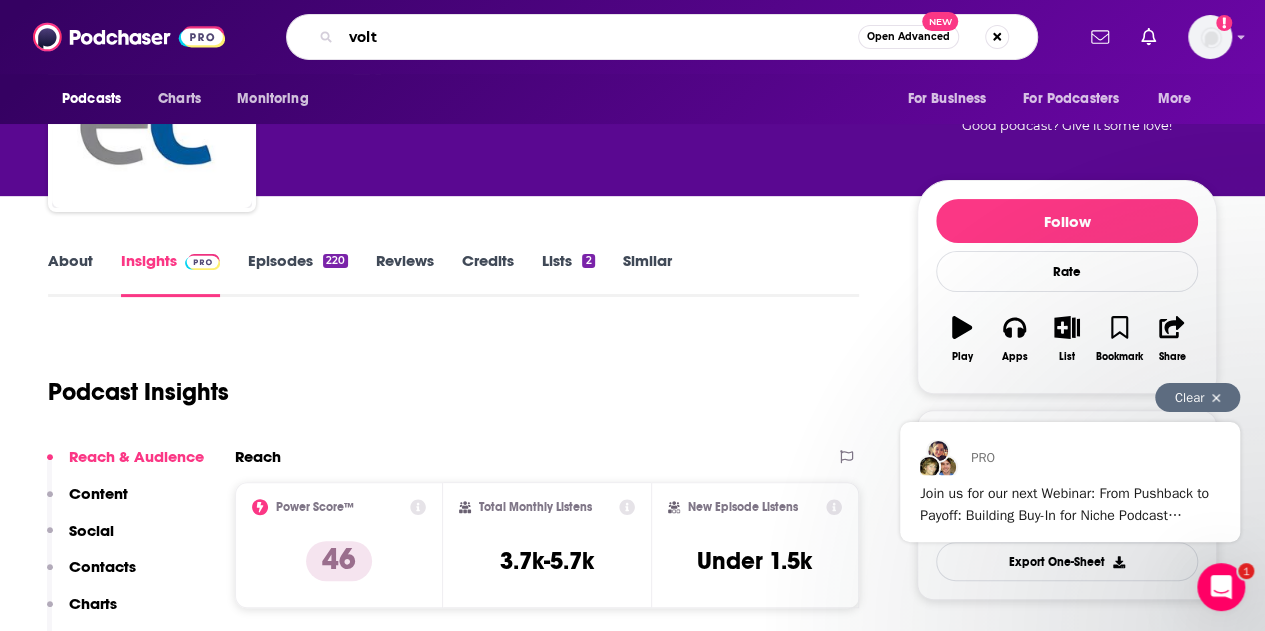 type on "volts" 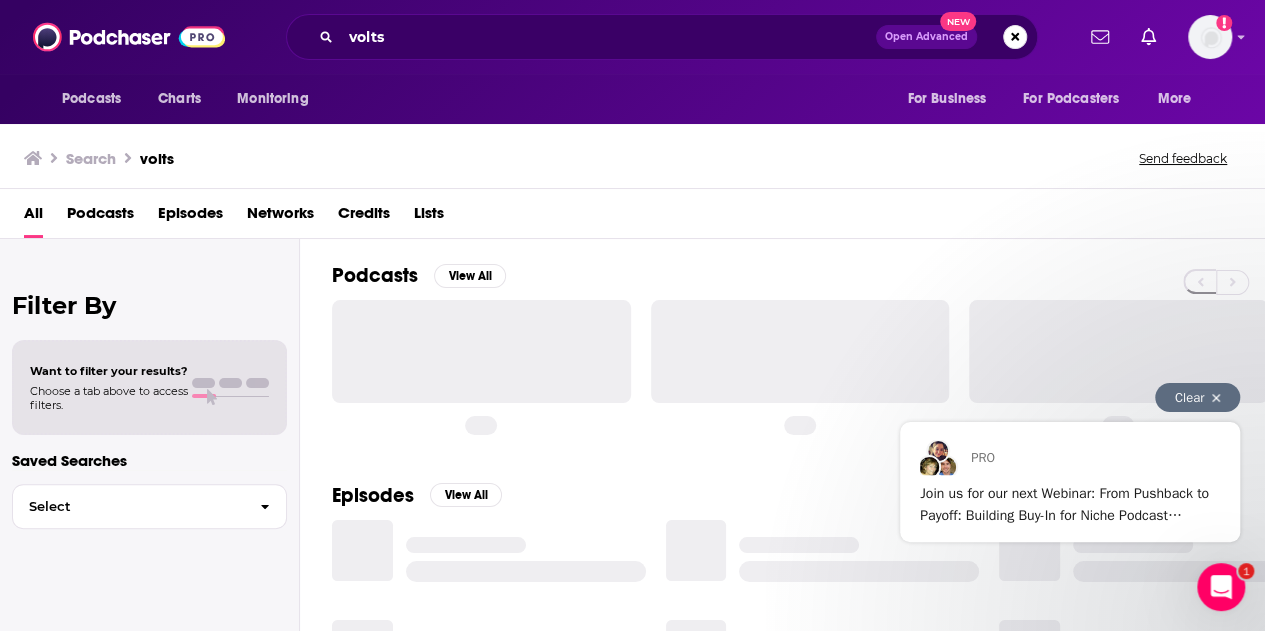 scroll, scrollTop: 0, scrollLeft: 0, axis: both 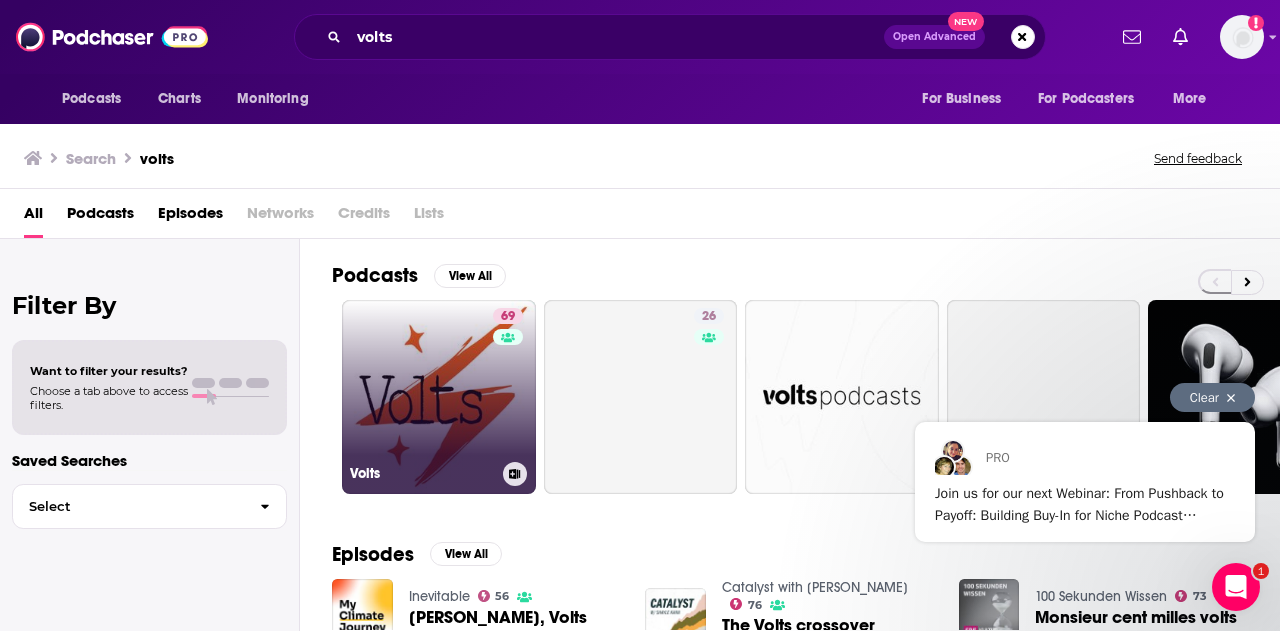 click on "69 Volts" at bounding box center (439, 397) 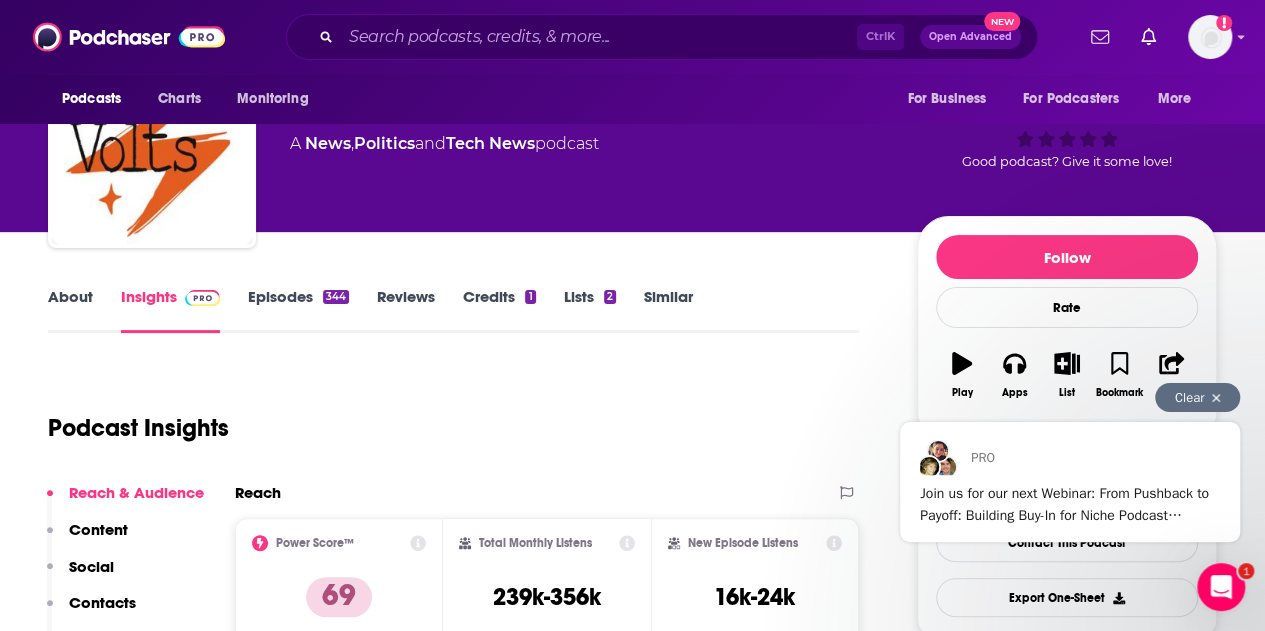 scroll, scrollTop: 307, scrollLeft: 0, axis: vertical 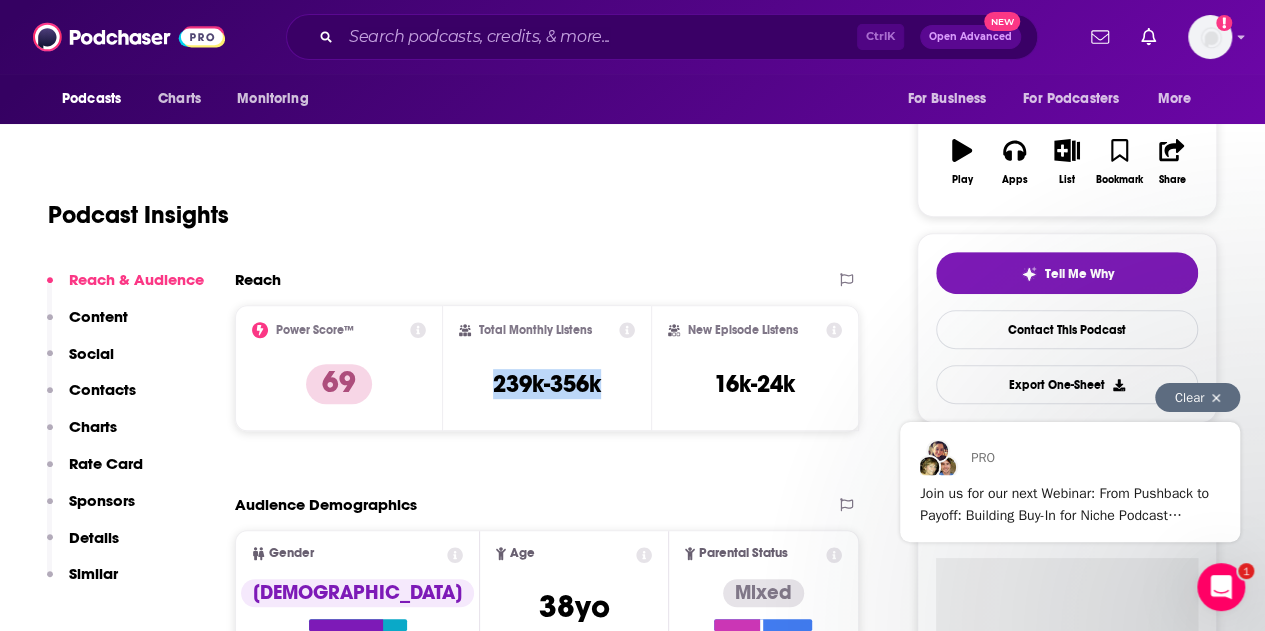 drag, startPoint x: 624, startPoint y: 393, endPoint x: 482, endPoint y: 379, distance: 142.68848 